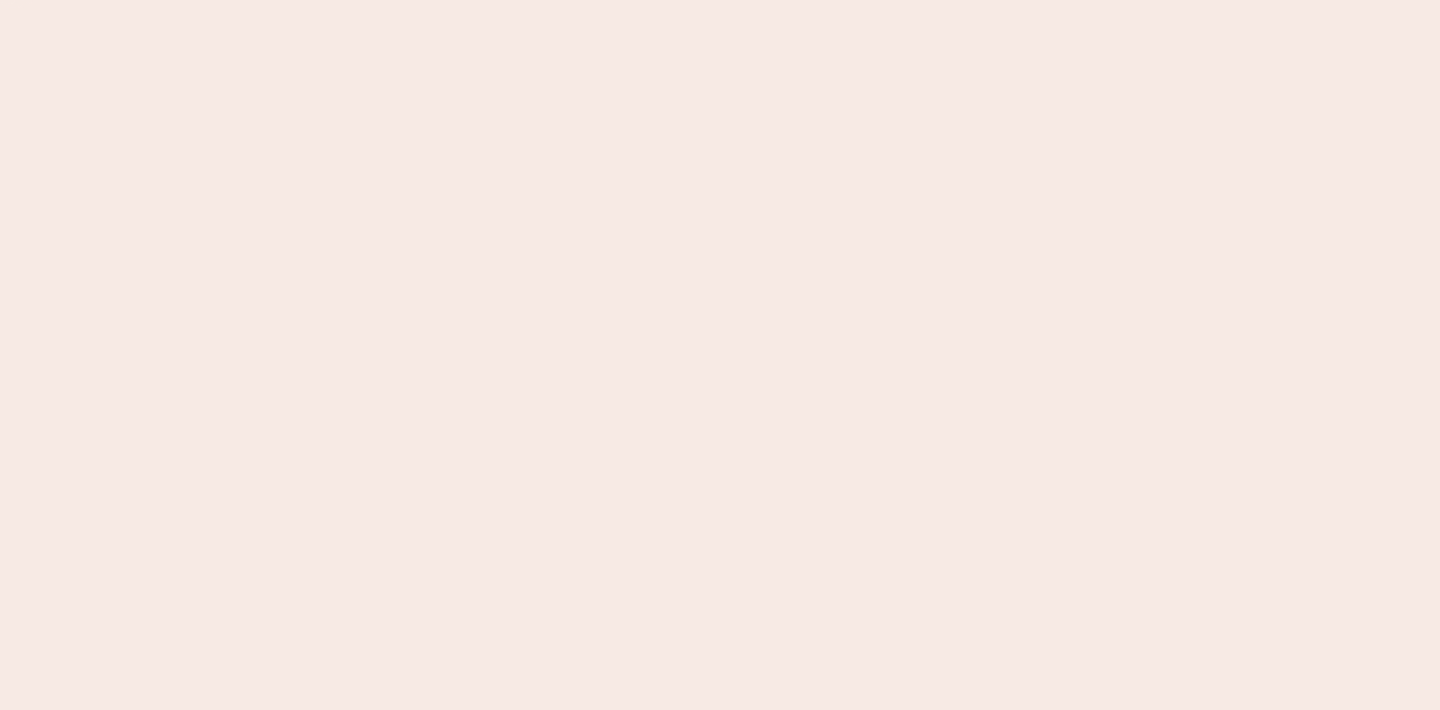 scroll, scrollTop: 0, scrollLeft: 0, axis: both 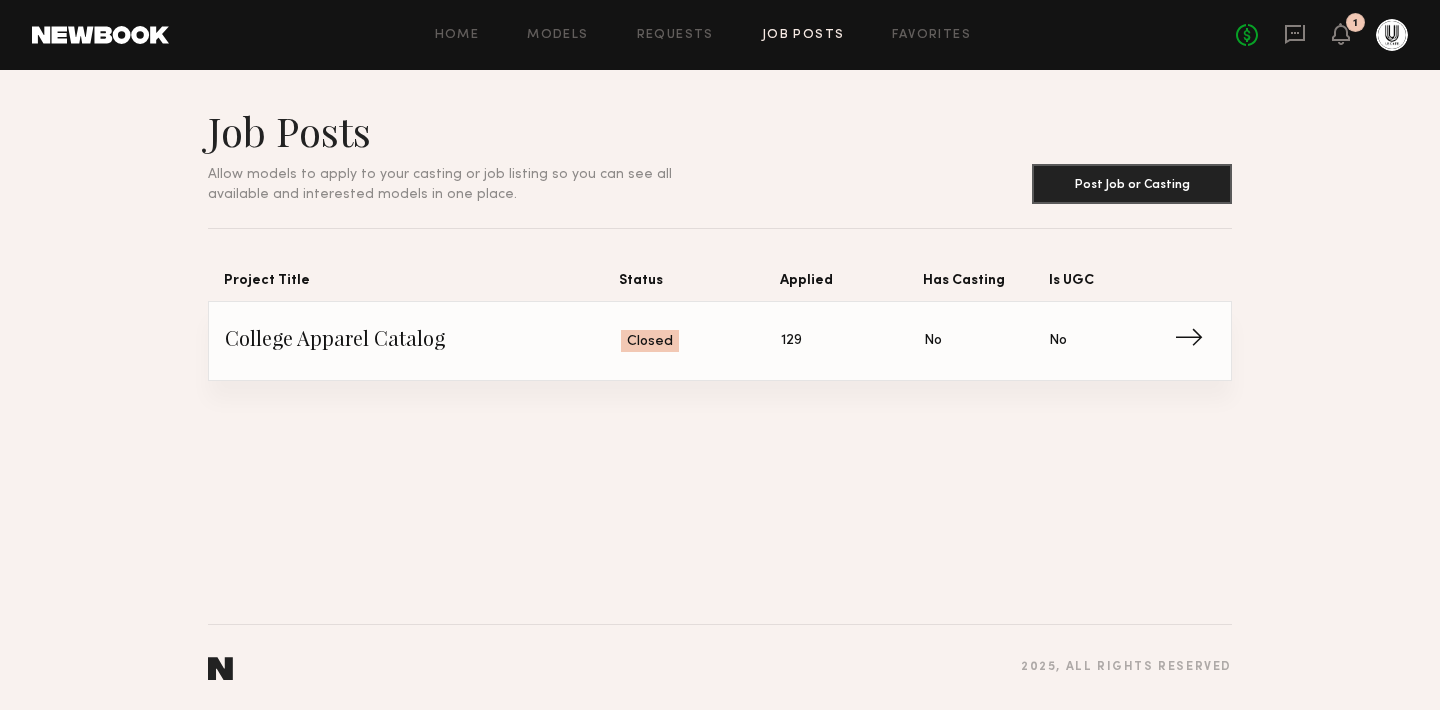 click on "No fees up to $5,000 1" 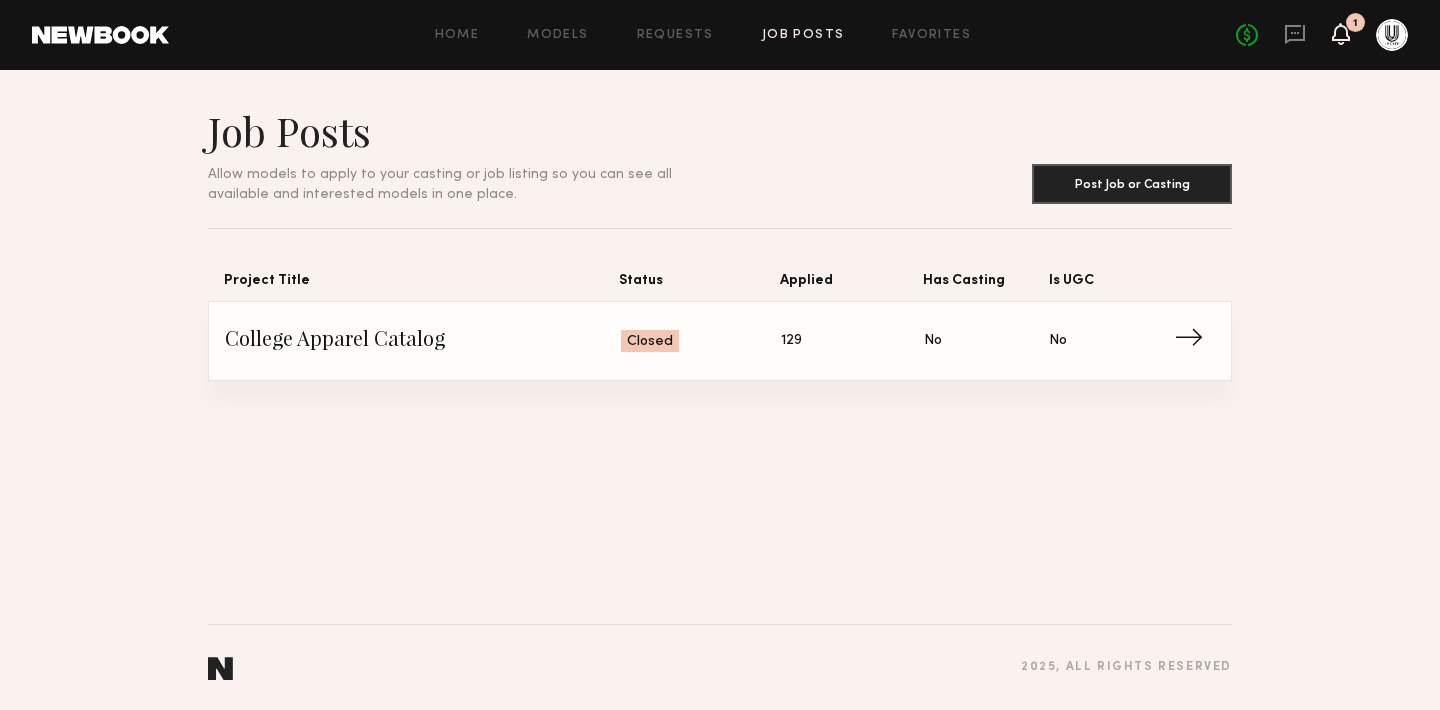 click 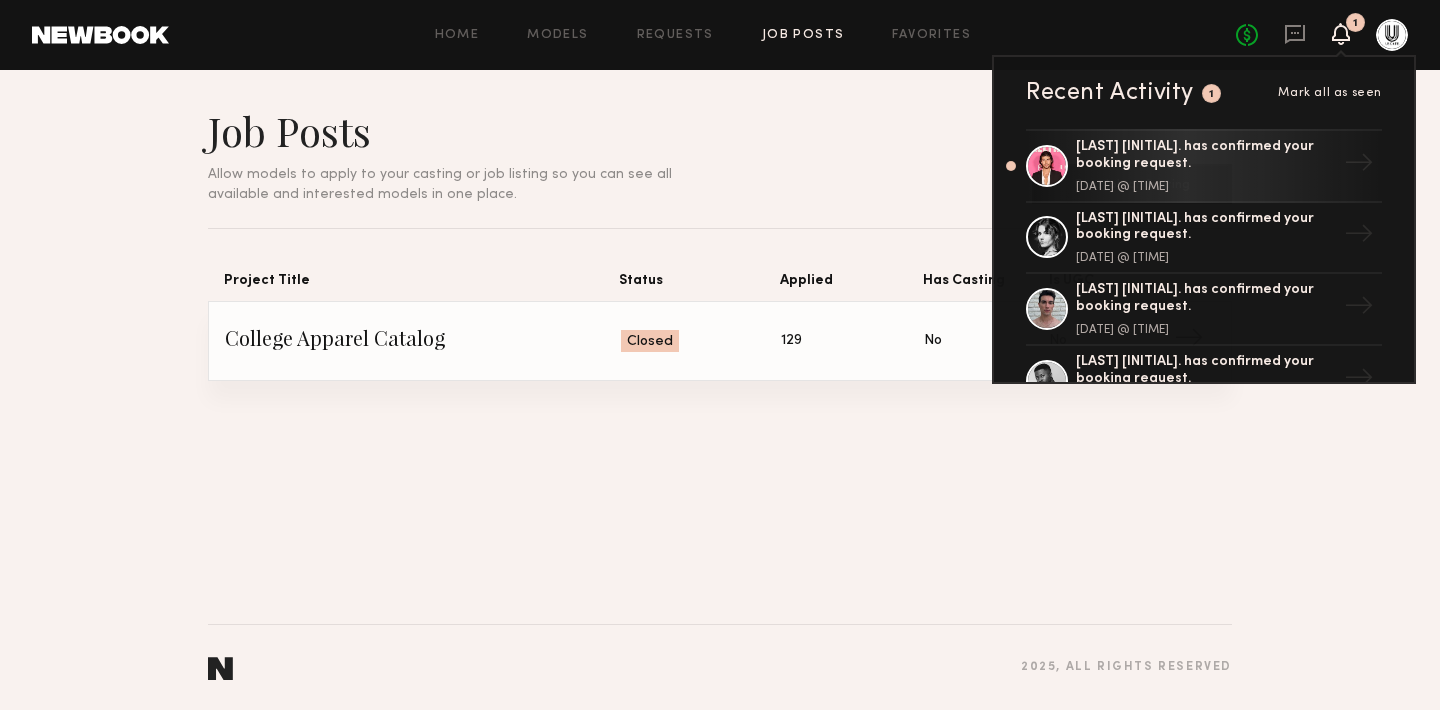 click 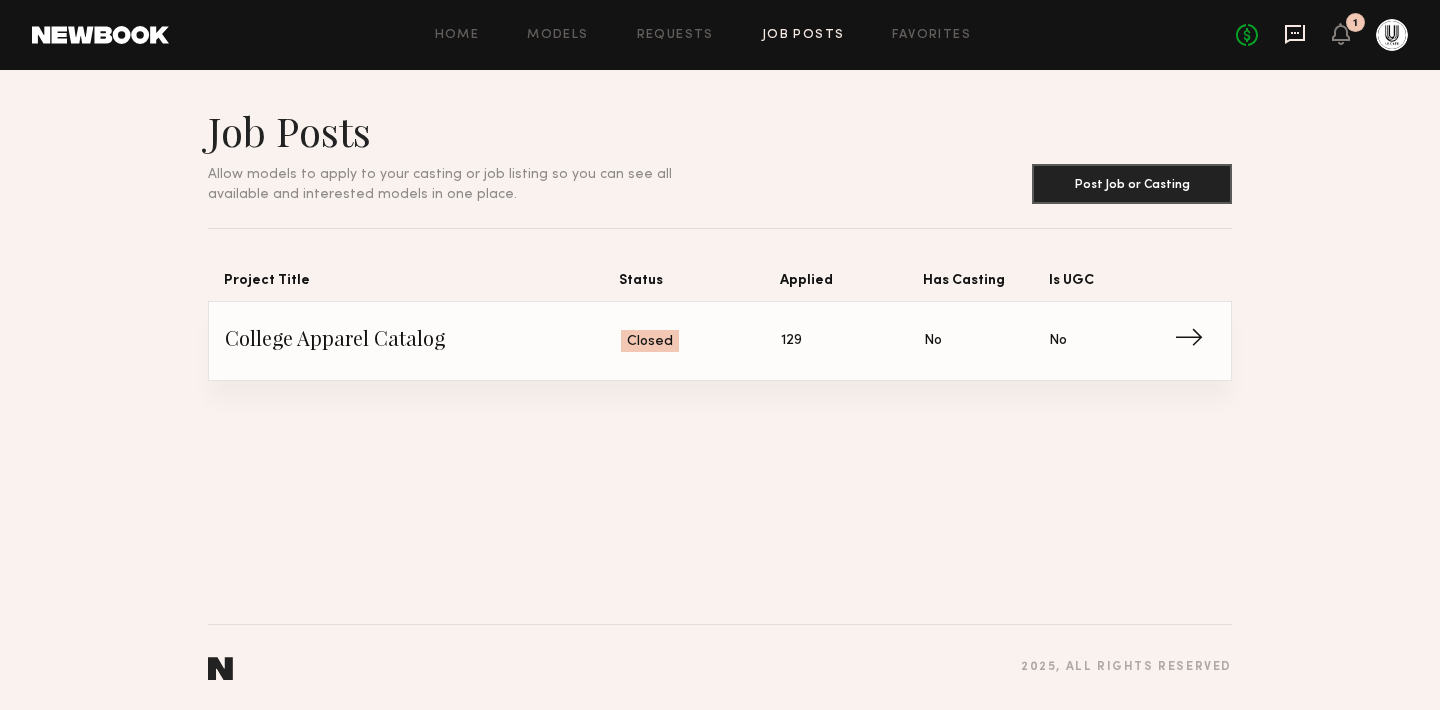 click 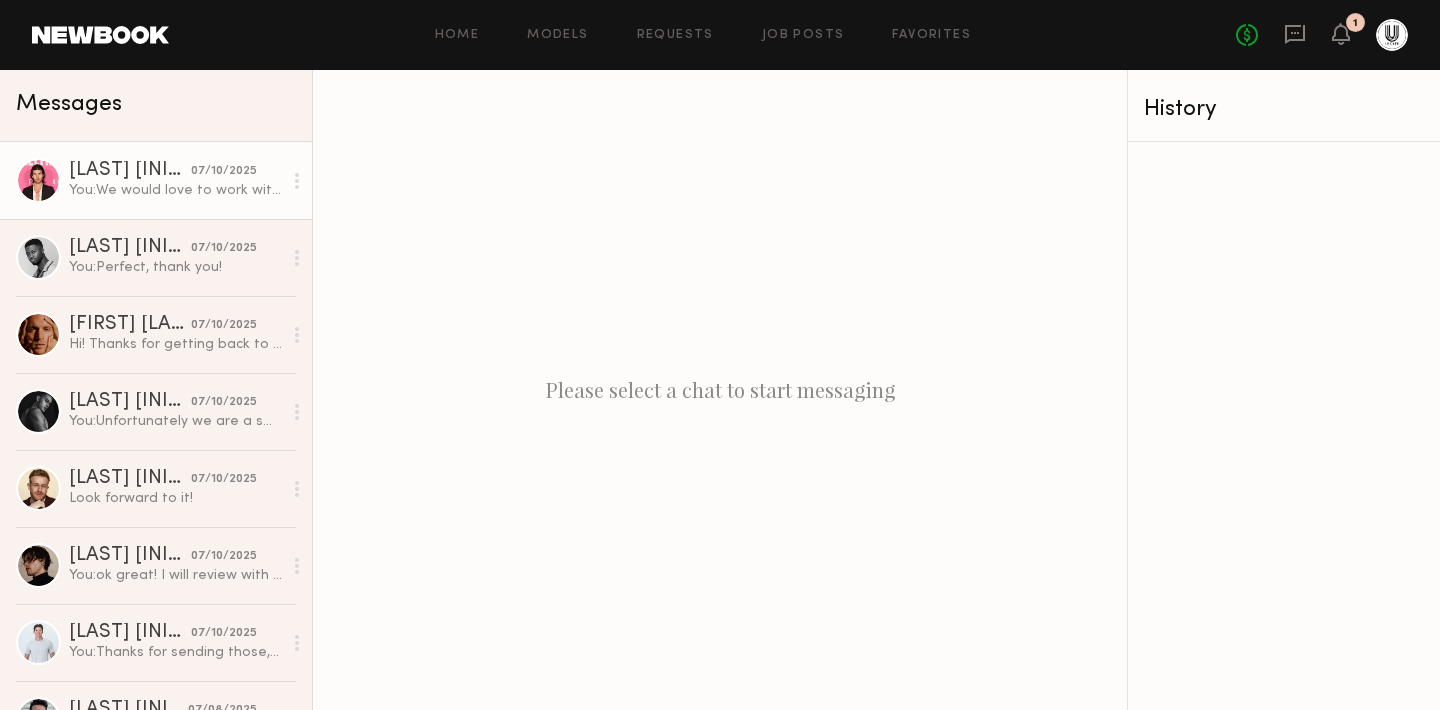 click on "You: We would love to work with you, I sent over a booking request. Let me know if you have any questions :)" 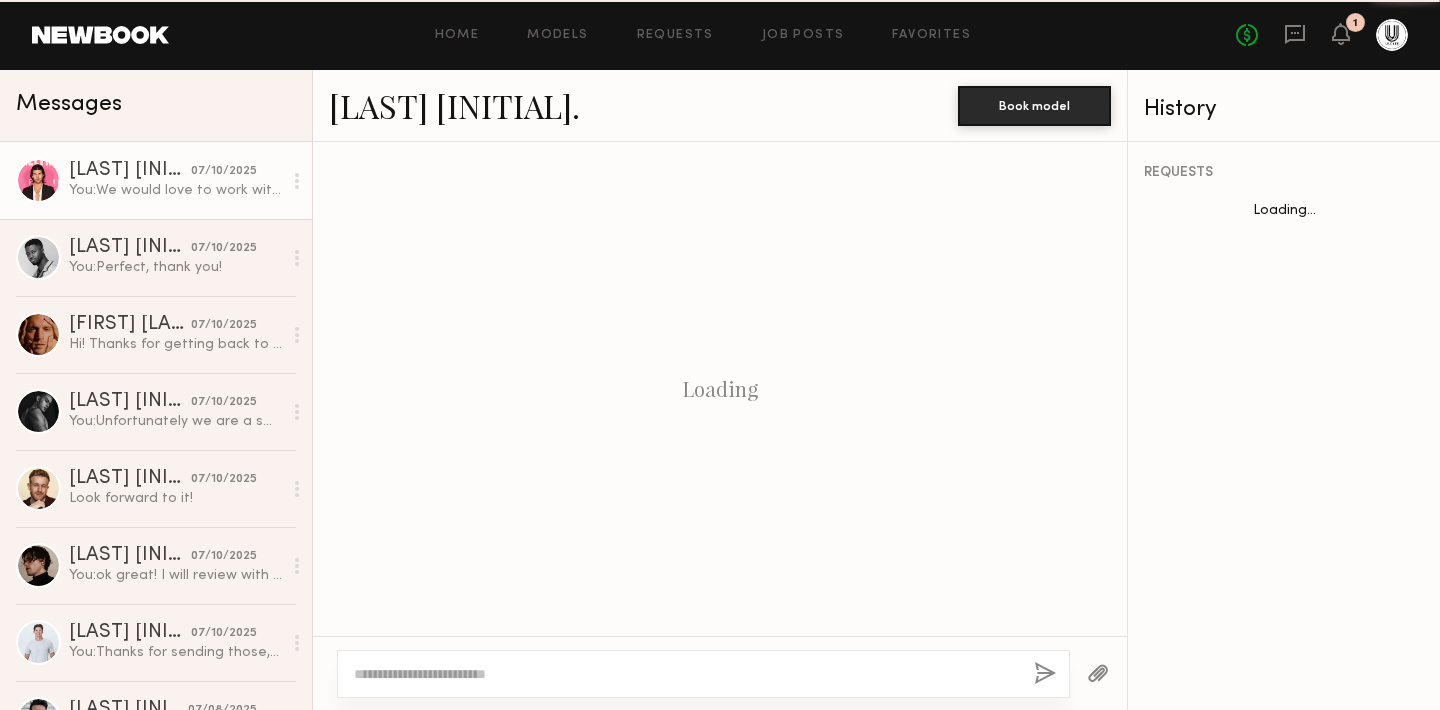 scroll, scrollTop: 686, scrollLeft: 0, axis: vertical 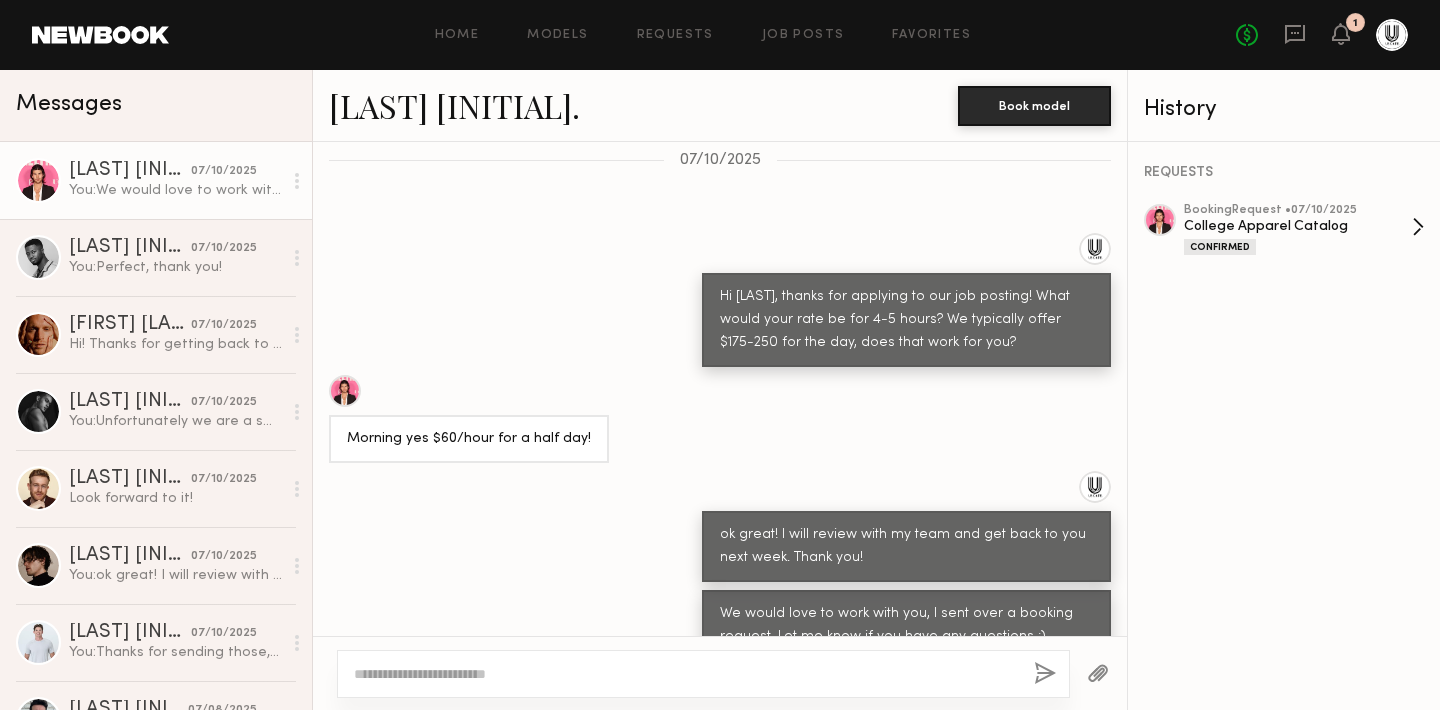 click on "College Apparel Catalog" 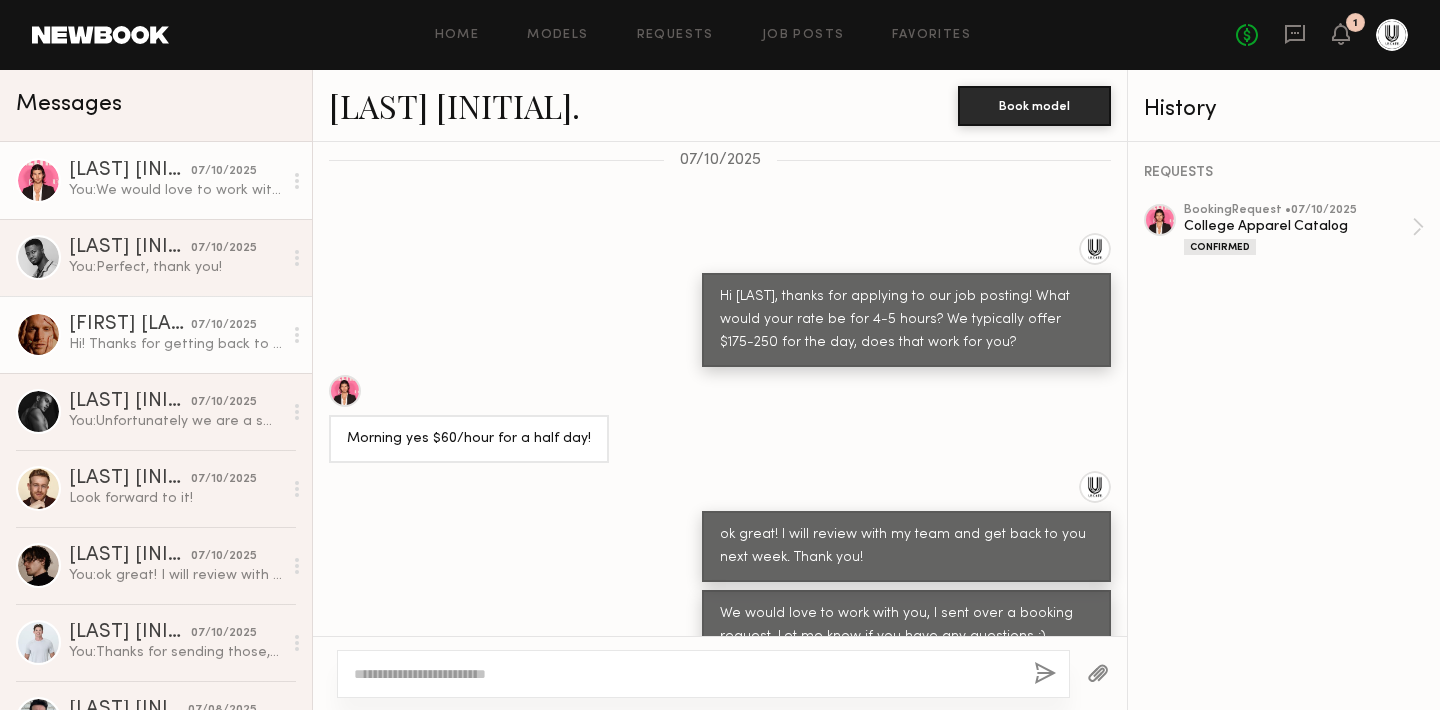 click on "Hi! Thanks for getting back to me. That’s unfortunately lower than my usual day rate. I appreciate you reaching out to me though!" 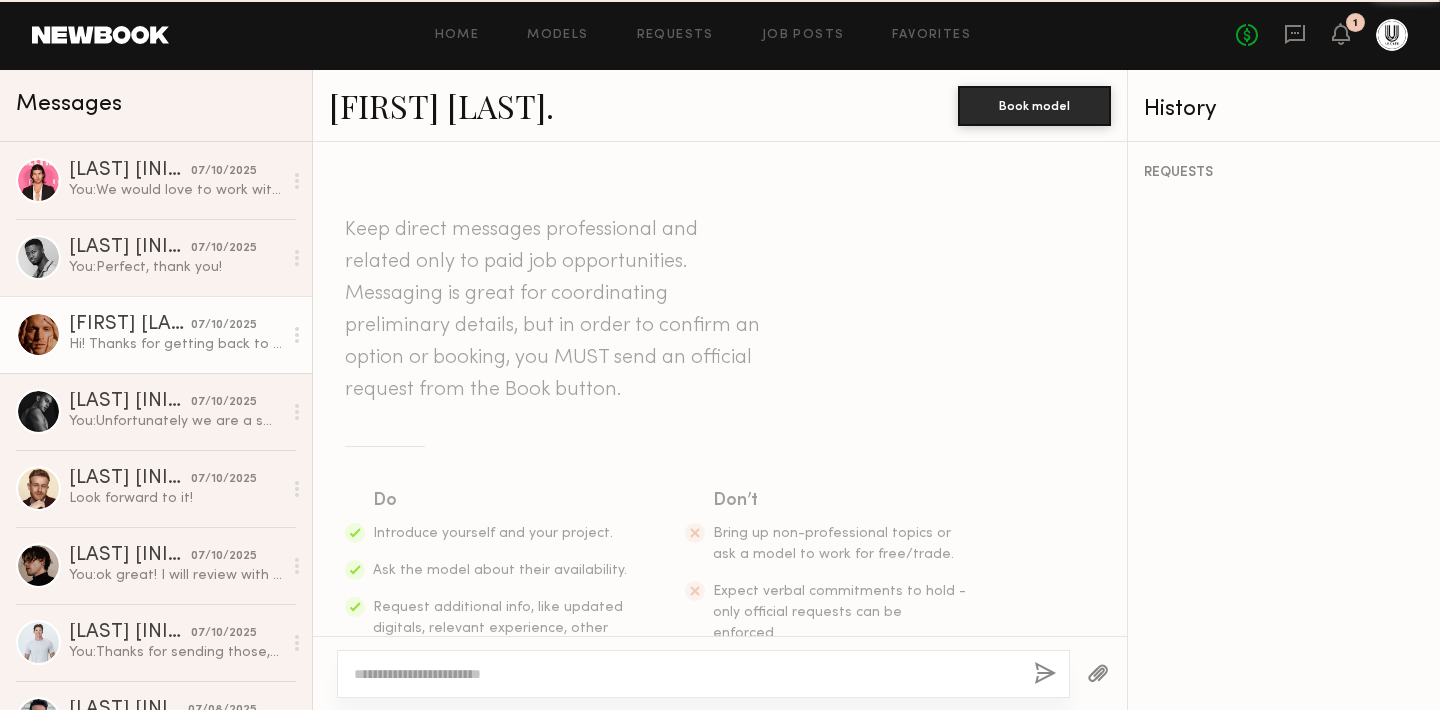 scroll, scrollTop: 494, scrollLeft: 0, axis: vertical 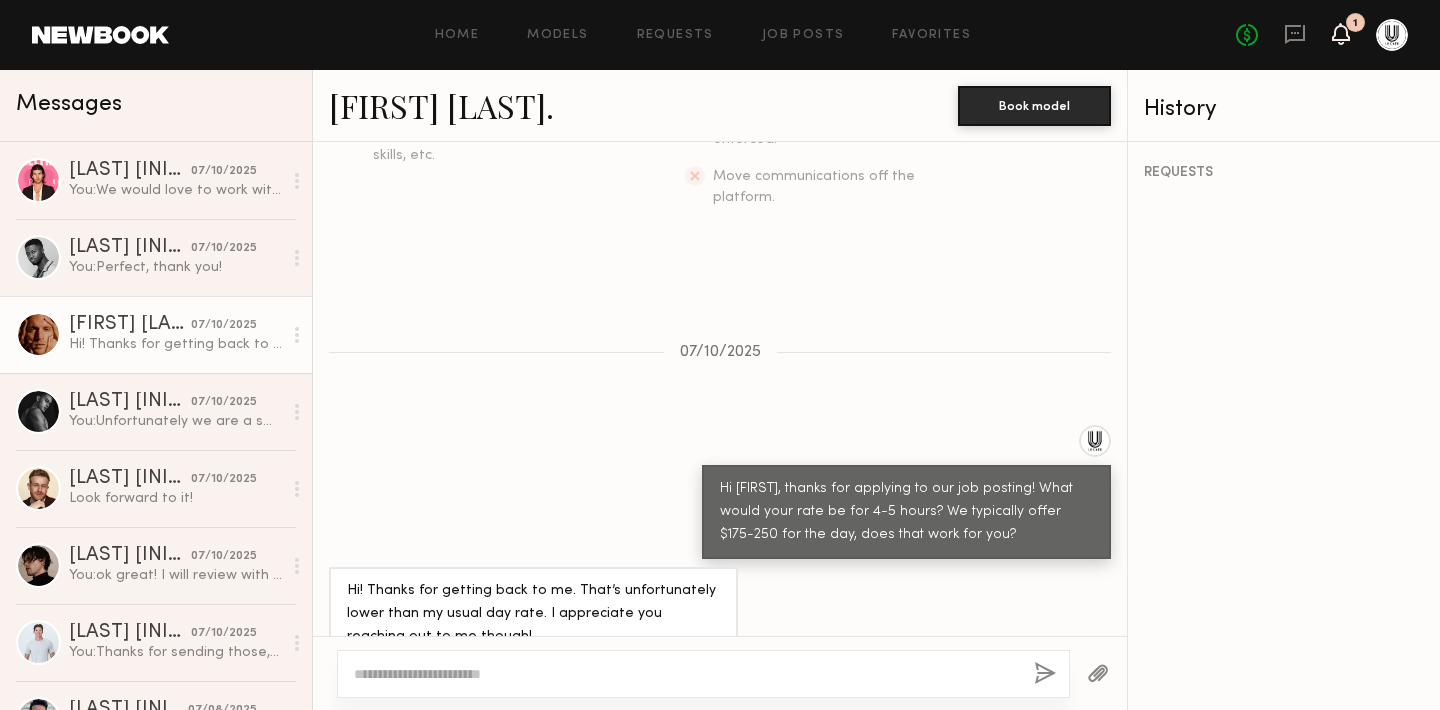 click 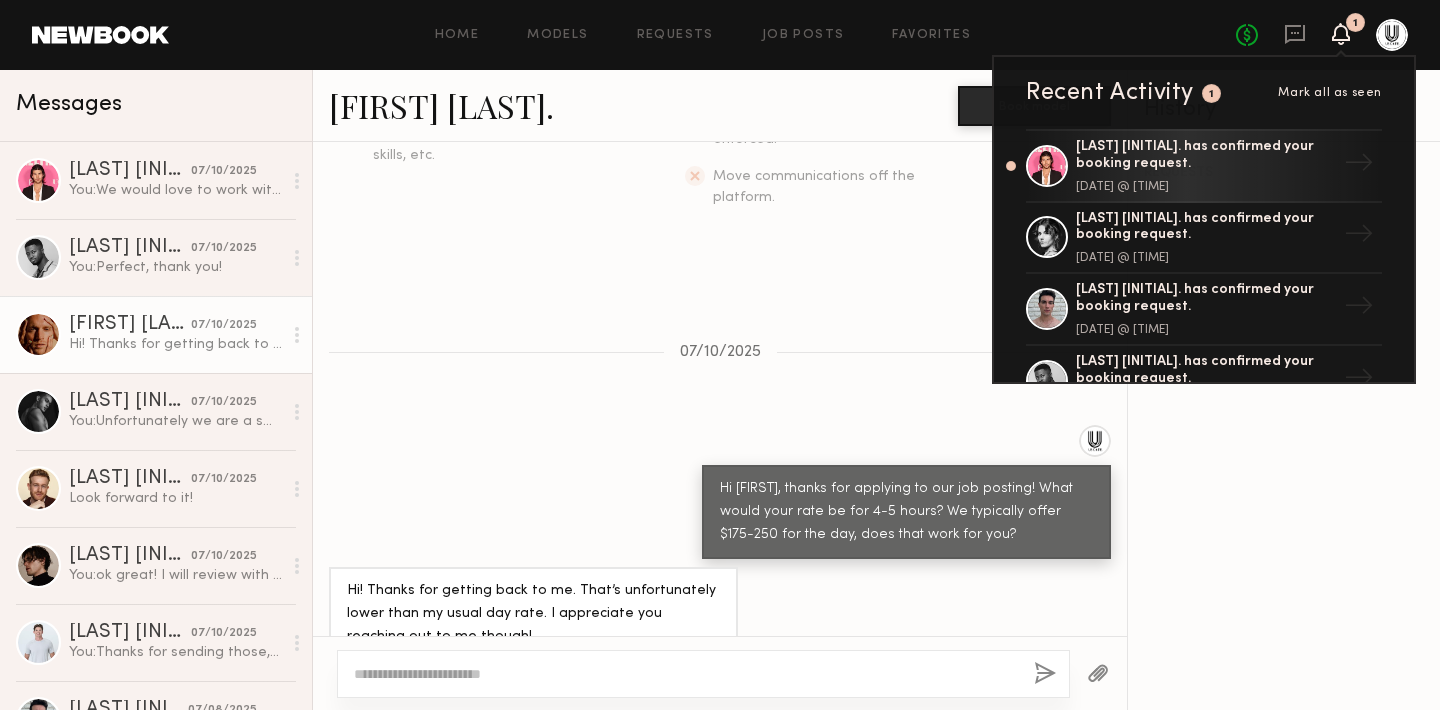 click 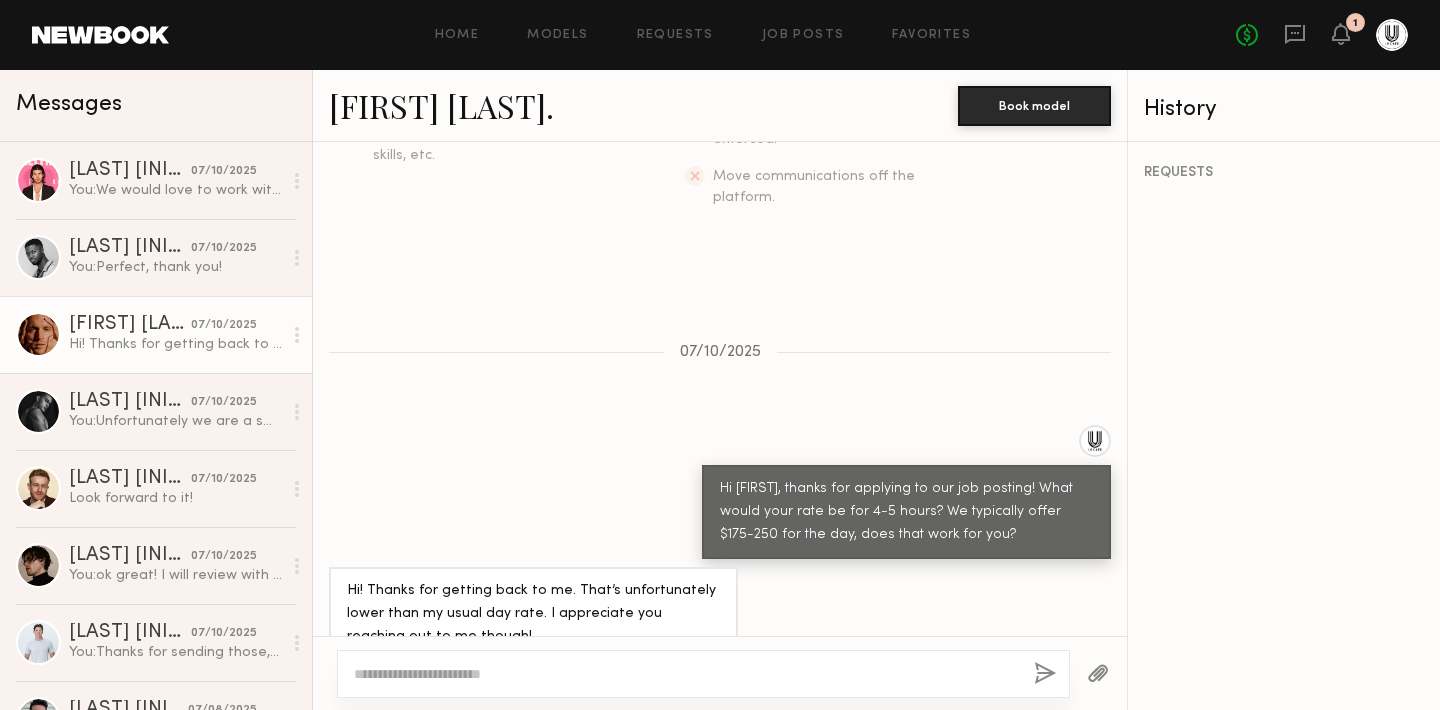 click 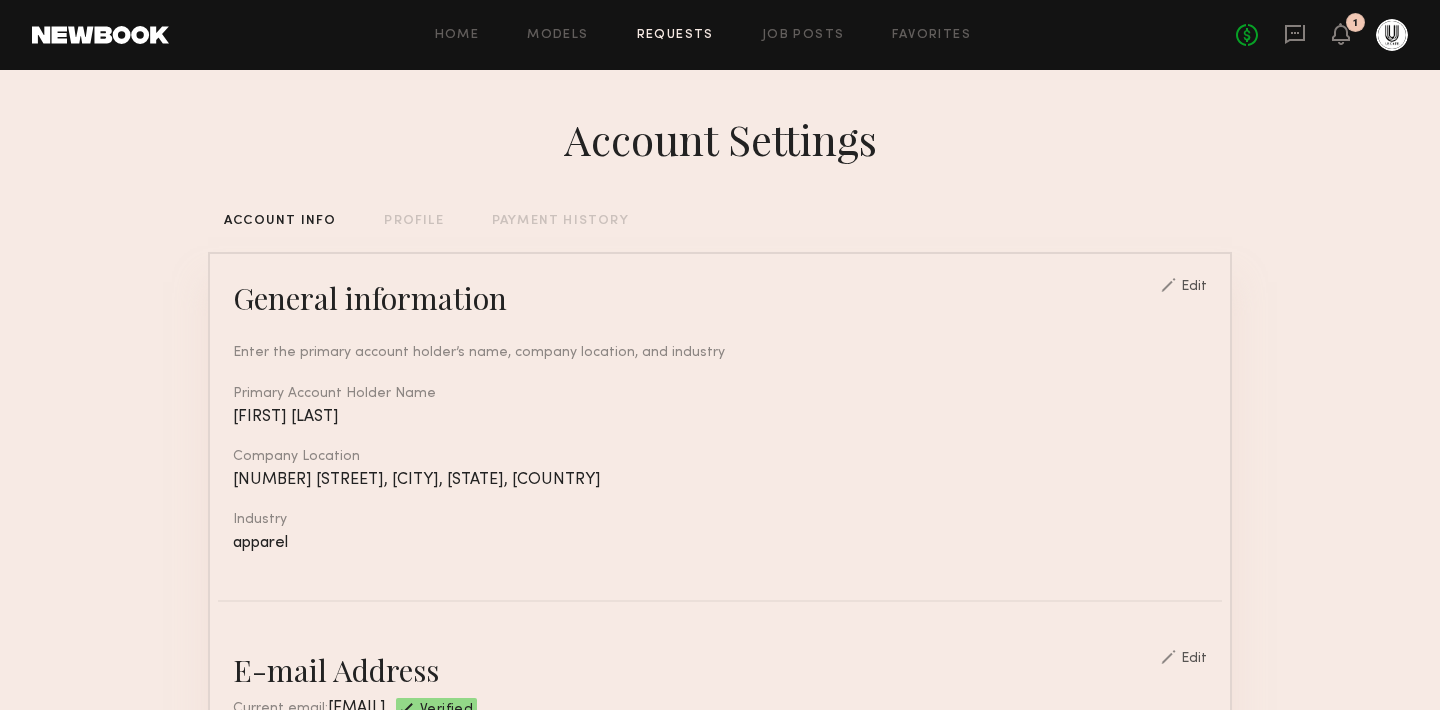 click on "Requests" 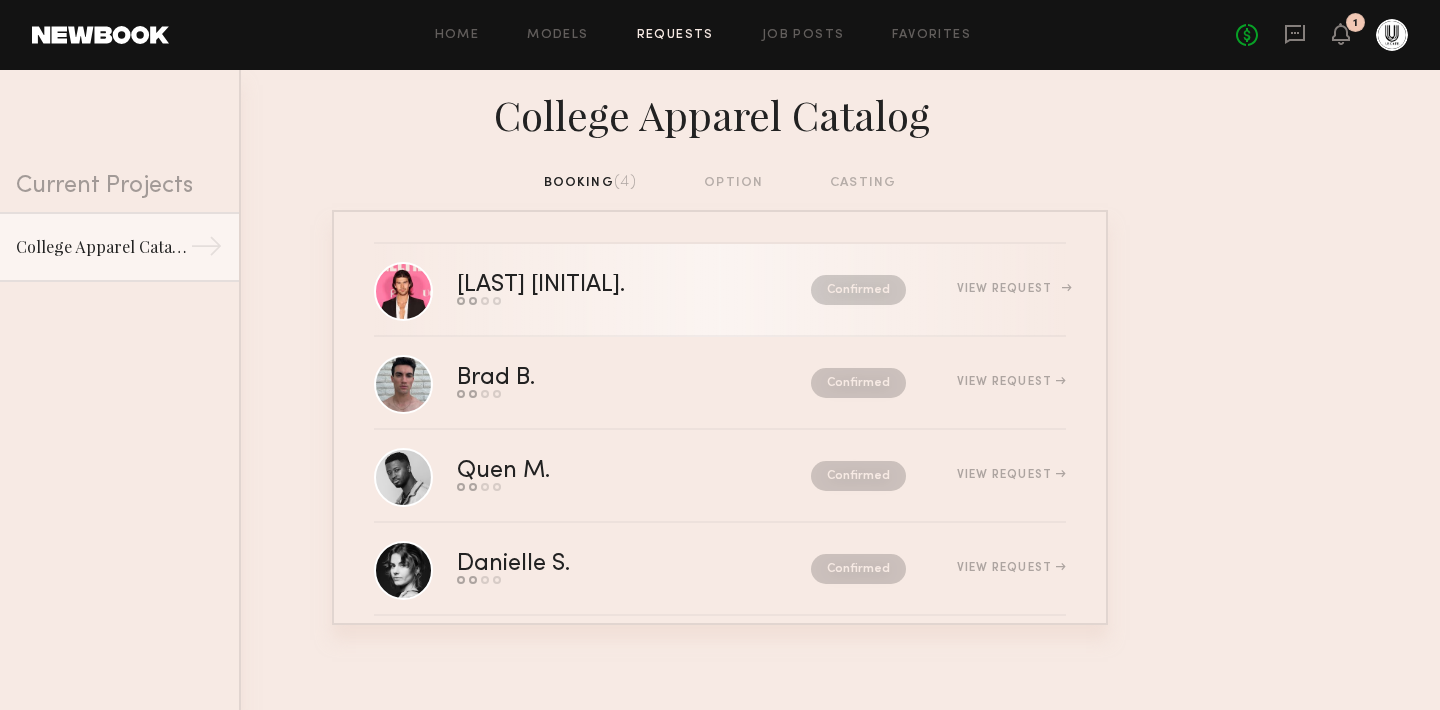 scroll, scrollTop: 0, scrollLeft: 0, axis: both 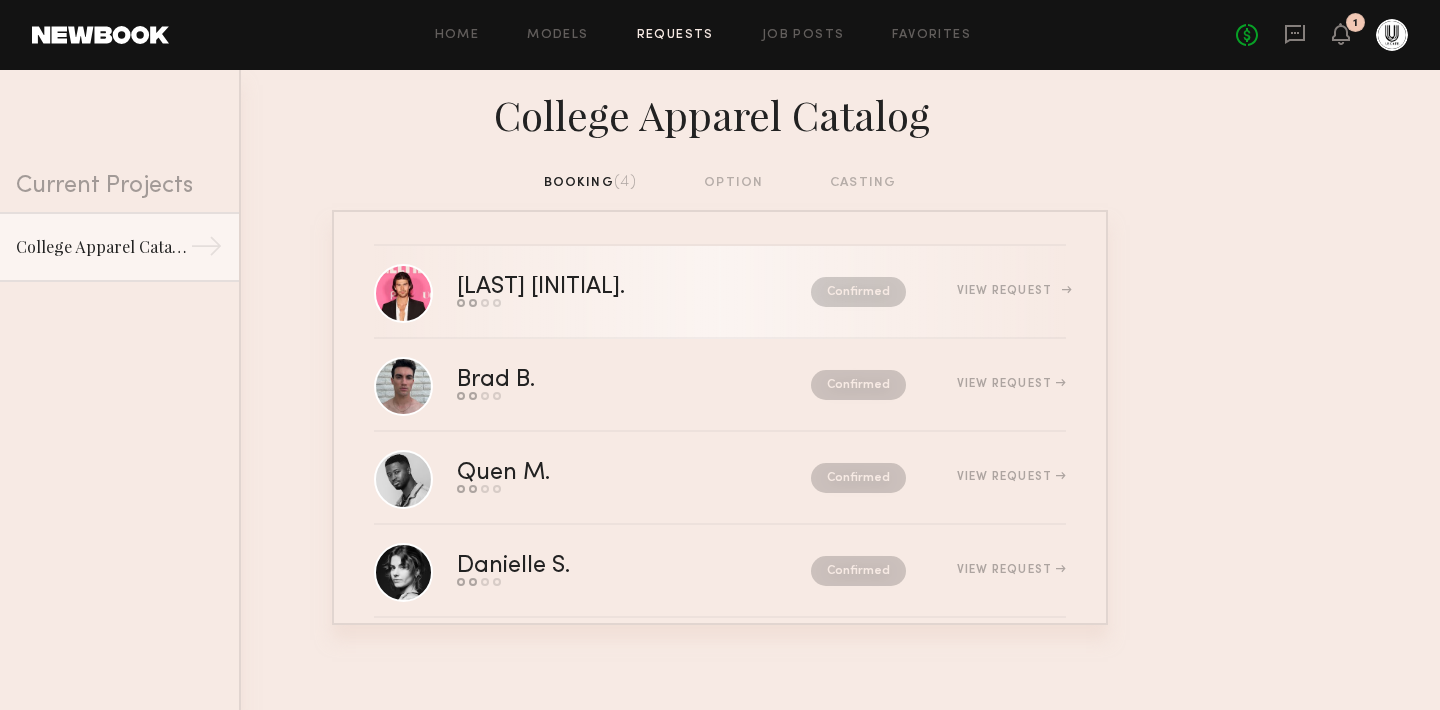 click on "[FIRST] [LAST]" 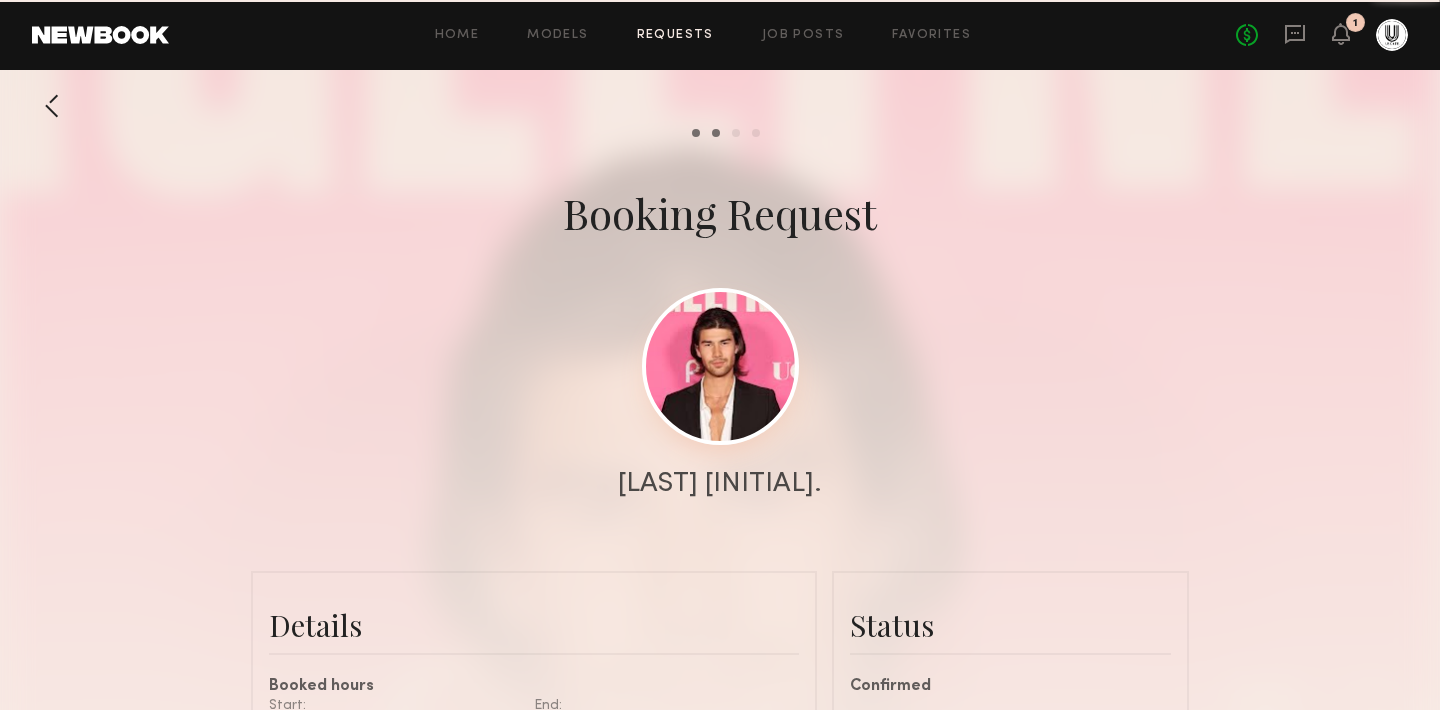 scroll, scrollTop: 1048, scrollLeft: 0, axis: vertical 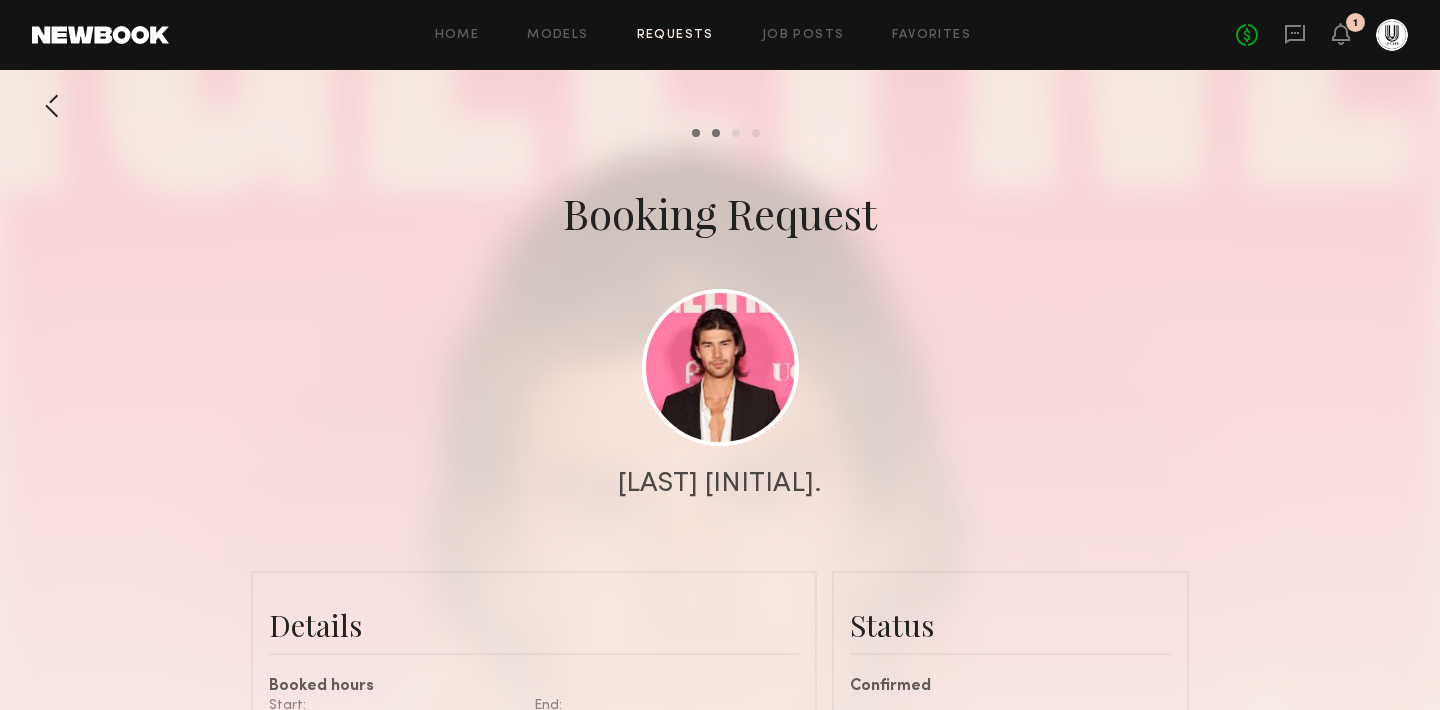 click 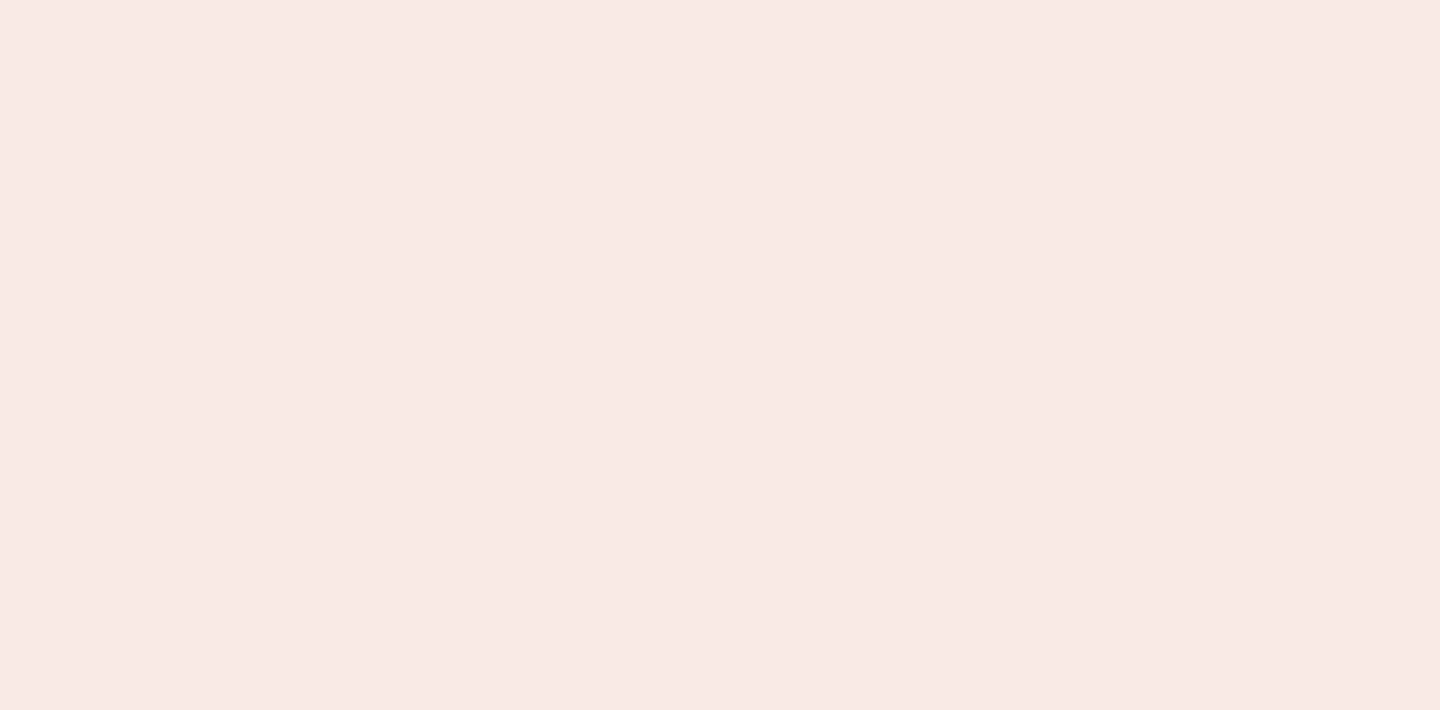 scroll, scrollTop: 0, scrollLeft: 0, axis: both 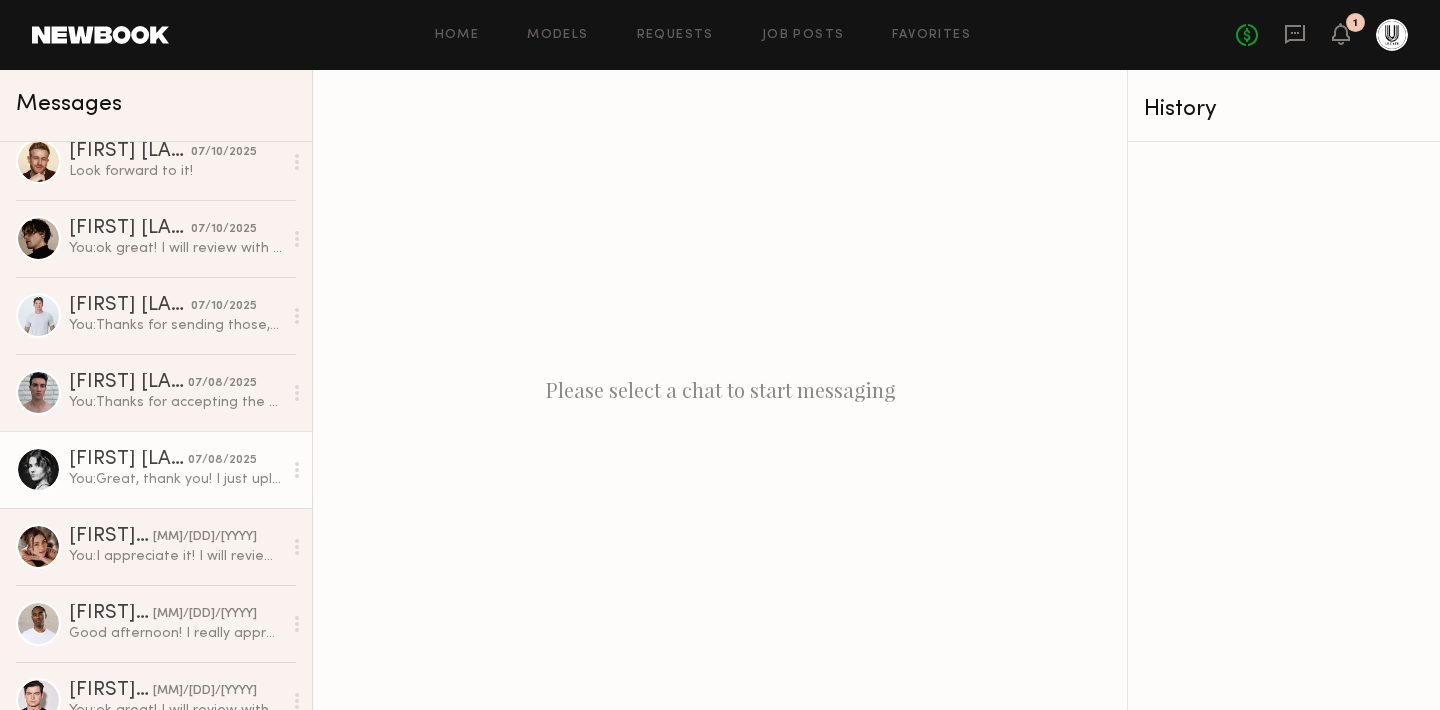 click on "You:  Great, thank you! I just uploaded our contract if you are able to sign it and send it back when you can. It has all of the information for the shoot but as it gets closer I will follow up with information about parking and where to meet." 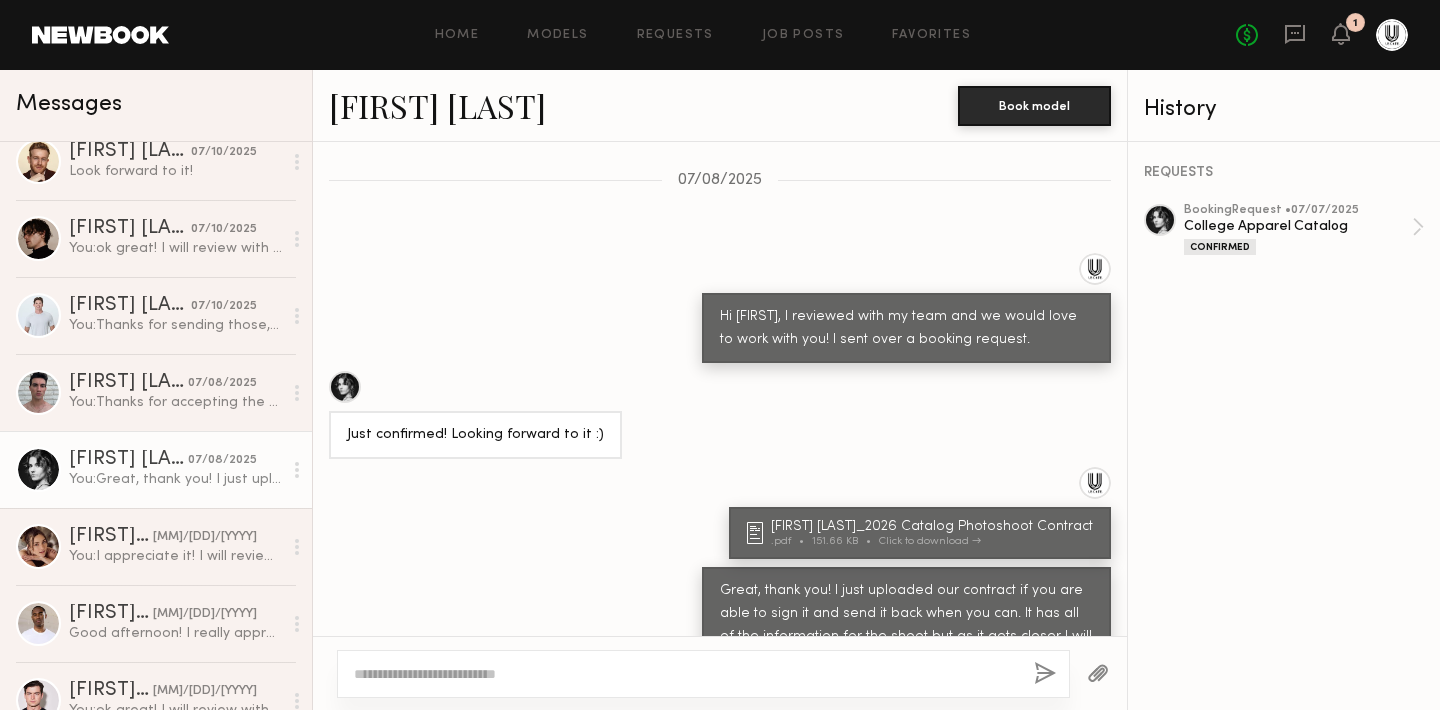 scroll, scrollTop: 1341, scrollLeft: 0, axis: vertical 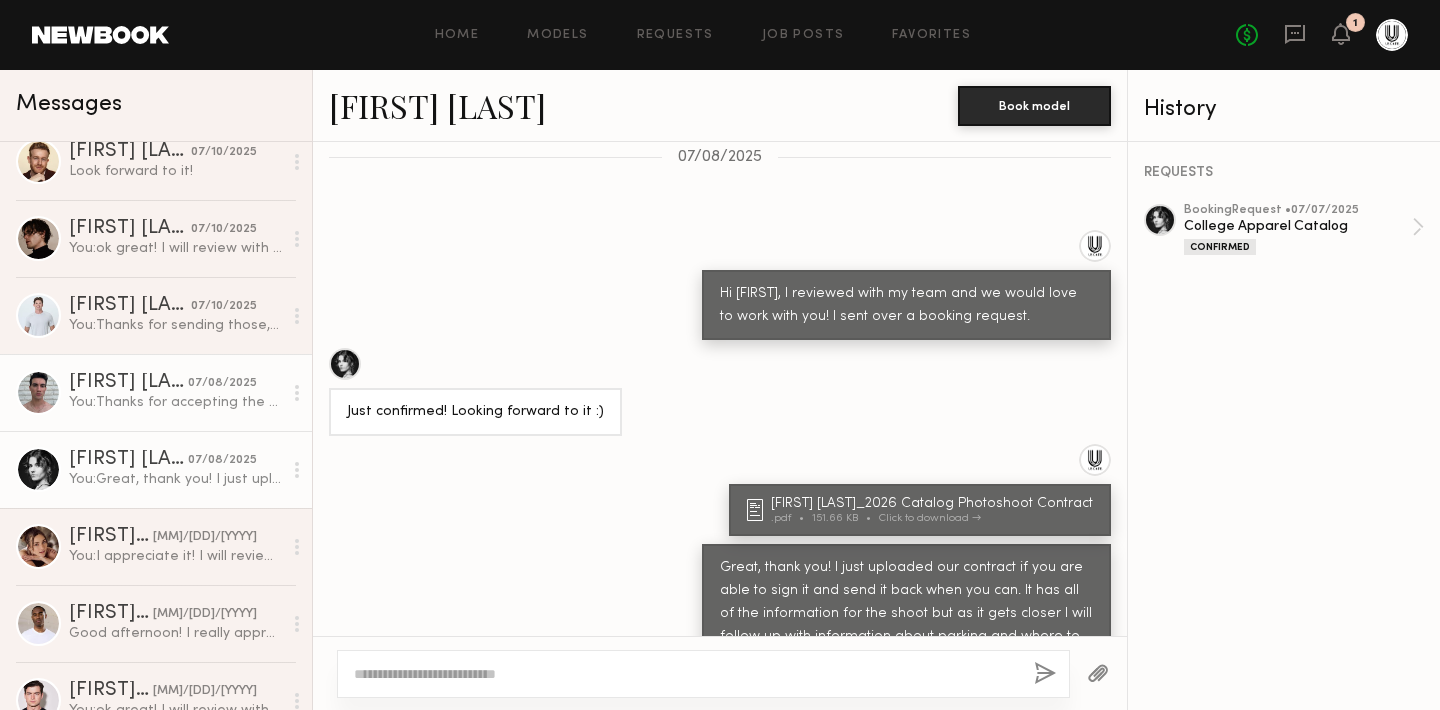 click on "[FIRST] [LAST]" 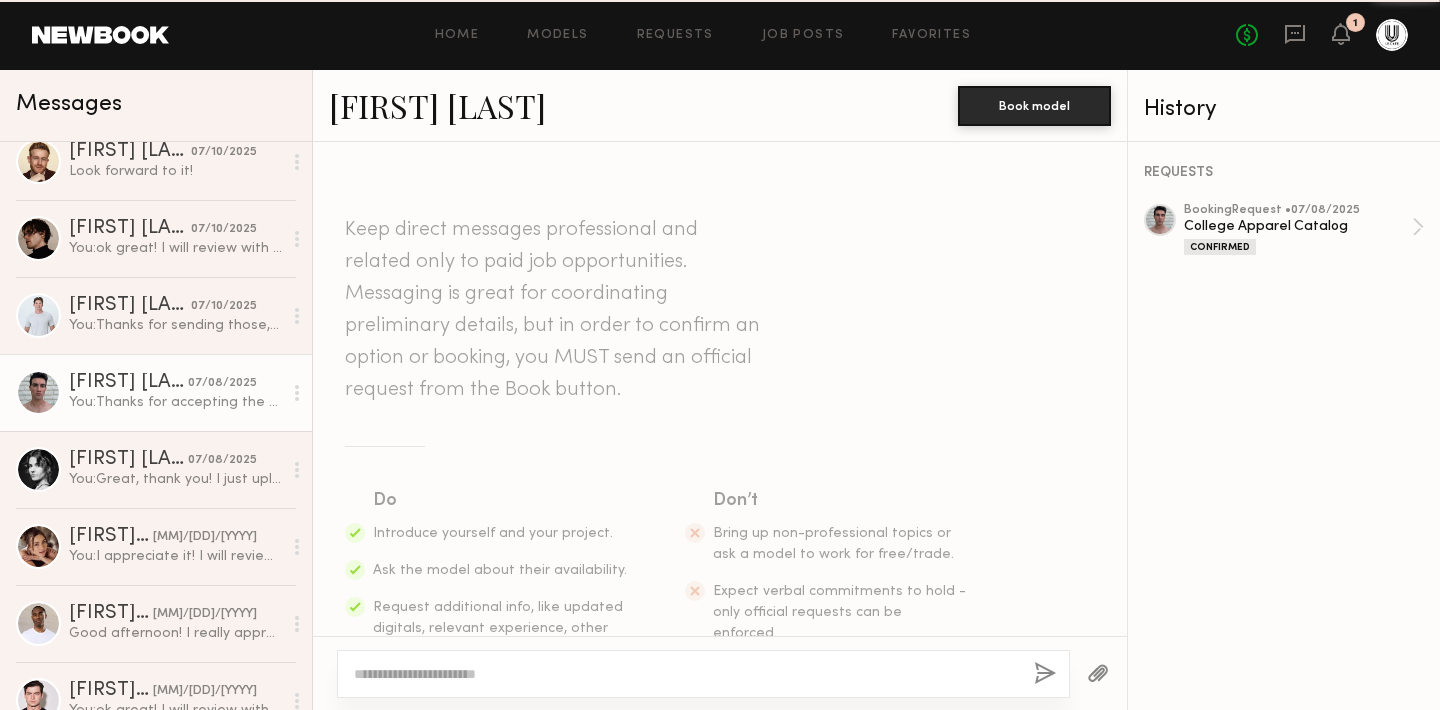 scroll, scrollTop: 1922, scrollLeft: 0, axis: vertical 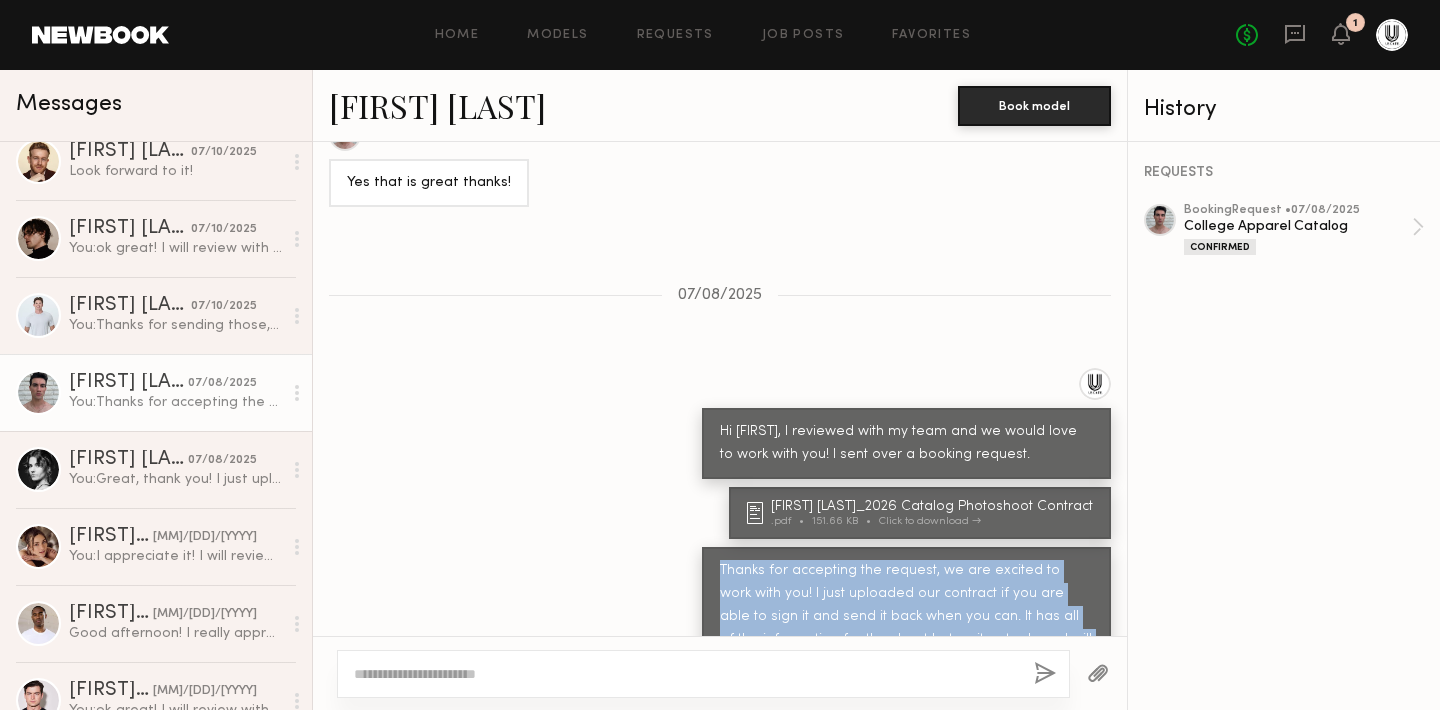 drag, startPoint x: 719, startPoint y: 500, endPoint x: 1069, endPoint y: 594, distance: 362.40308 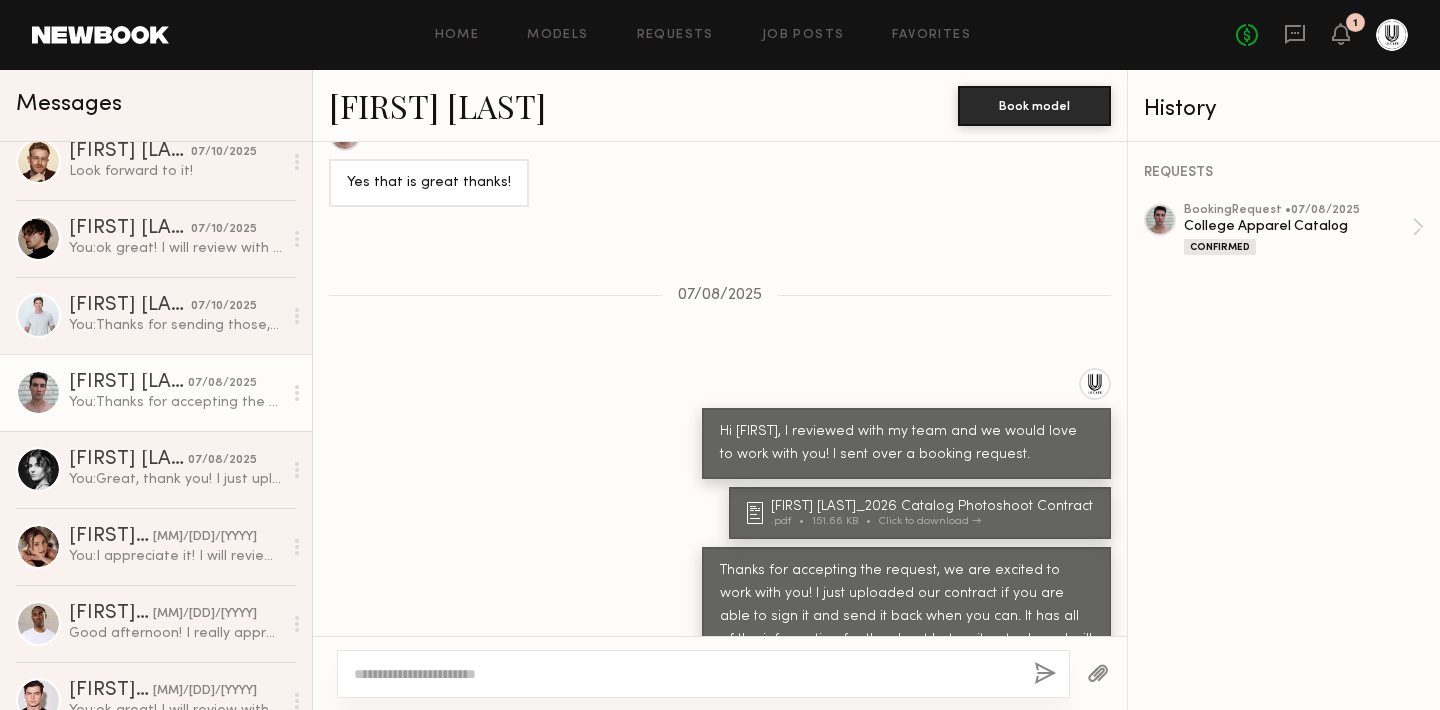 click on "[FIRST] [LAST]_2026 Catalog Photoshoot Contract .pdf 151.66 KB Click to download" 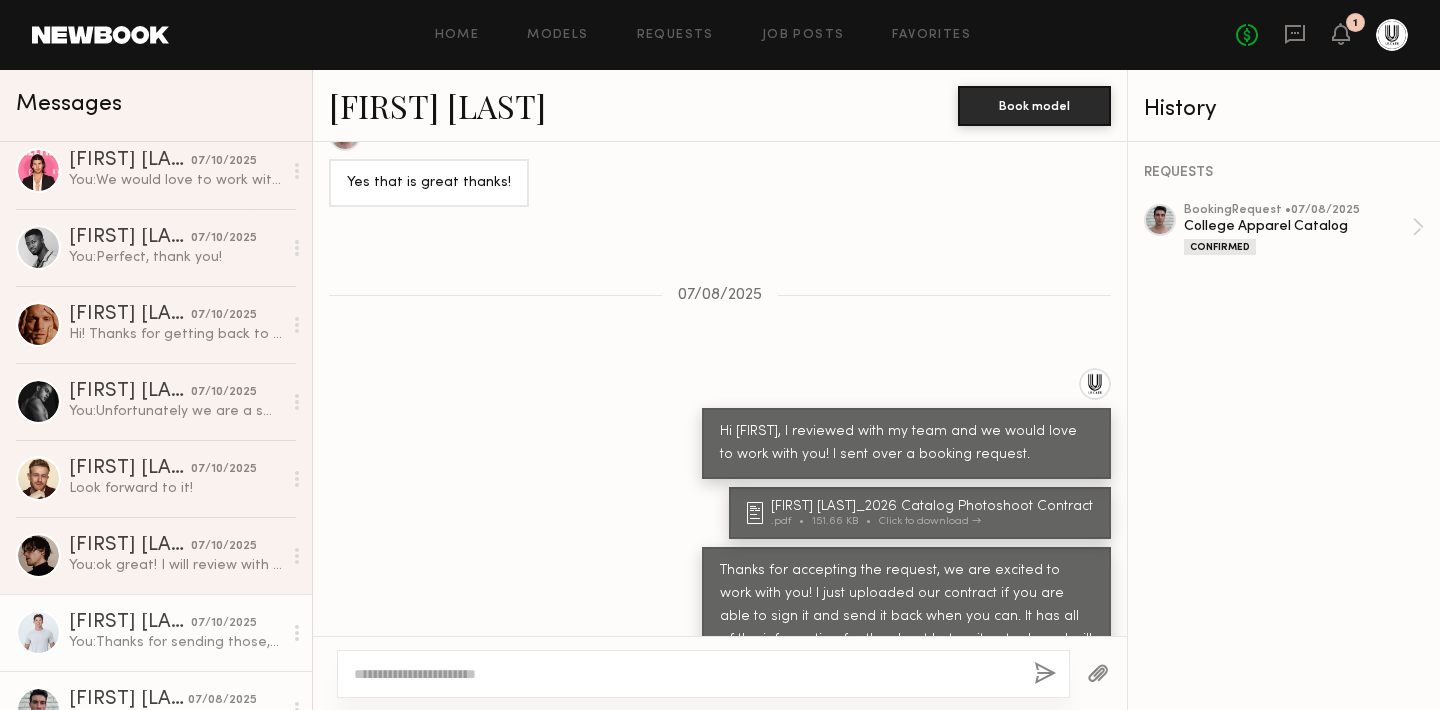 scroll, scrollTop: 0, scrollLeft: 0, axis: both 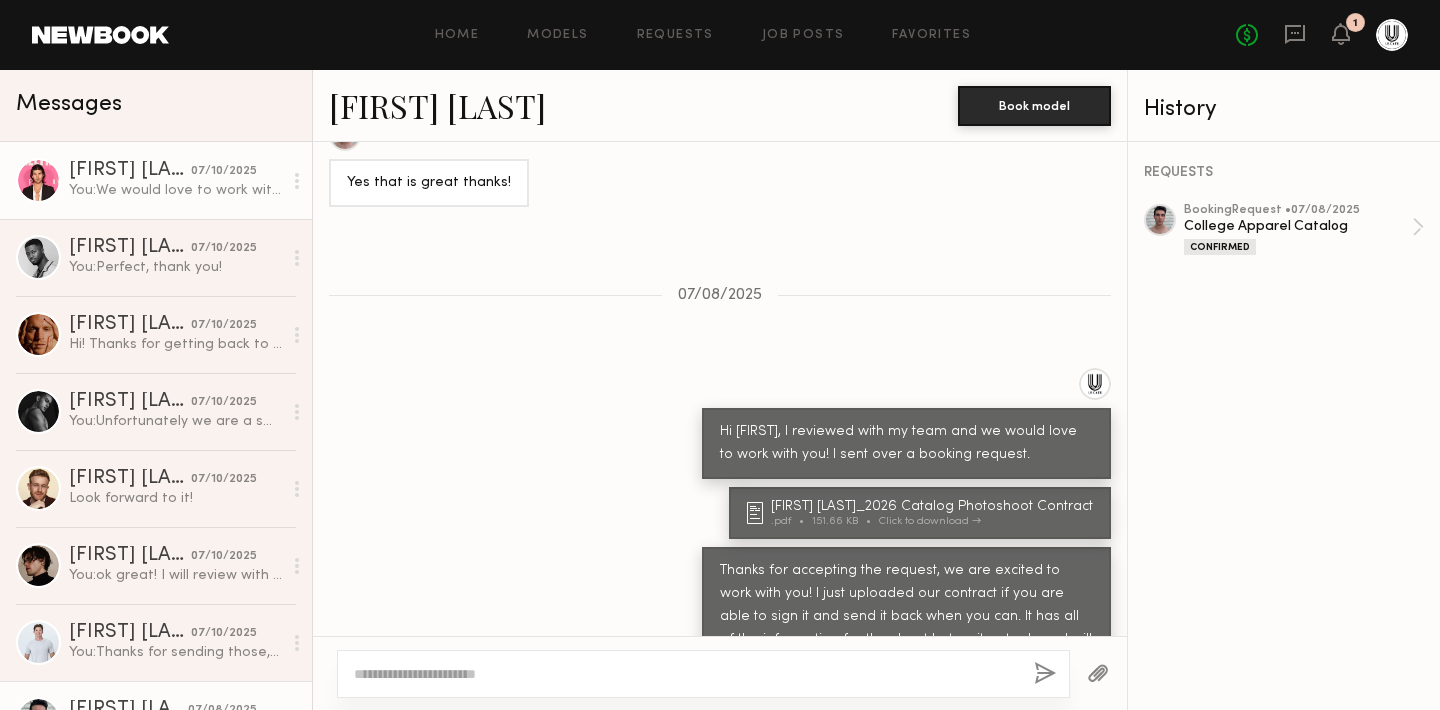 click on "You: We would love to work with you, I sent over a booking request. Let me know if you have any questions :)" 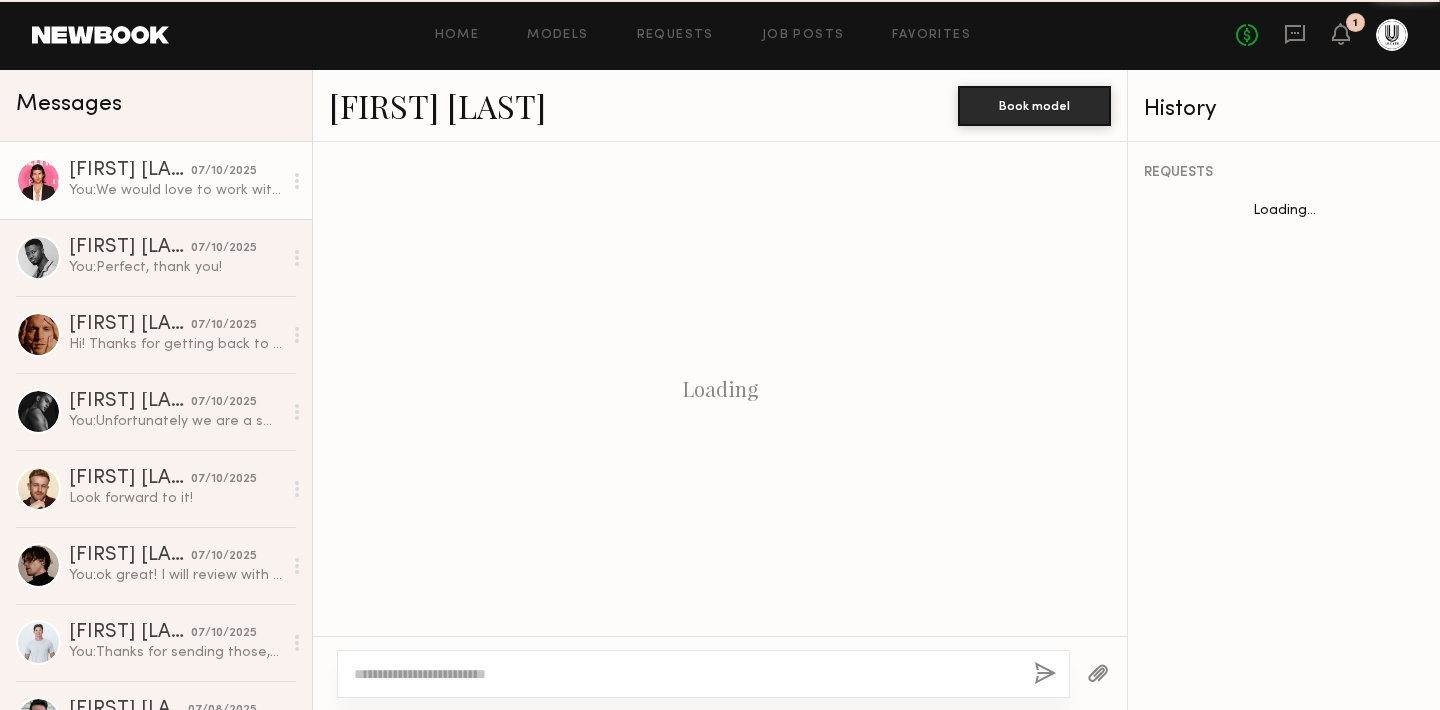 scroll, scrollTop: 686, scrollLeft: 0, axis: vertical 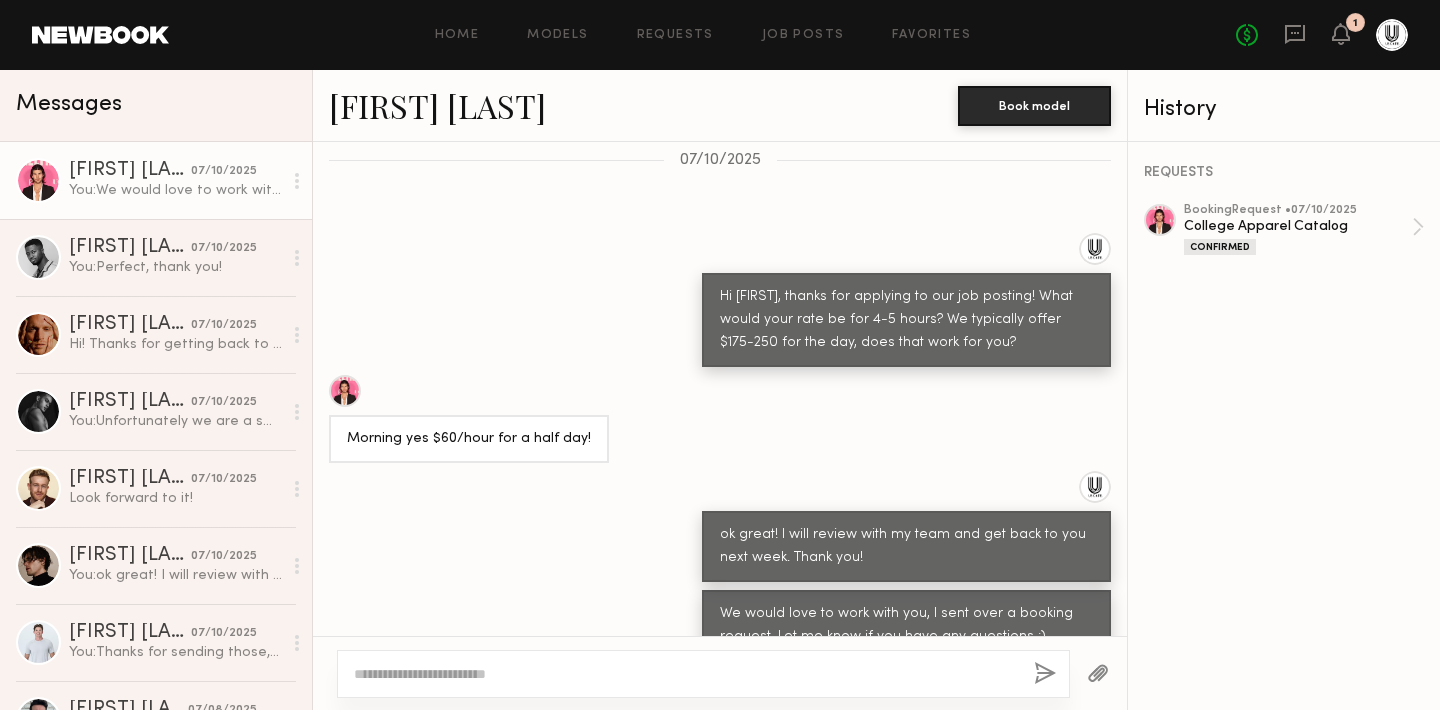 click 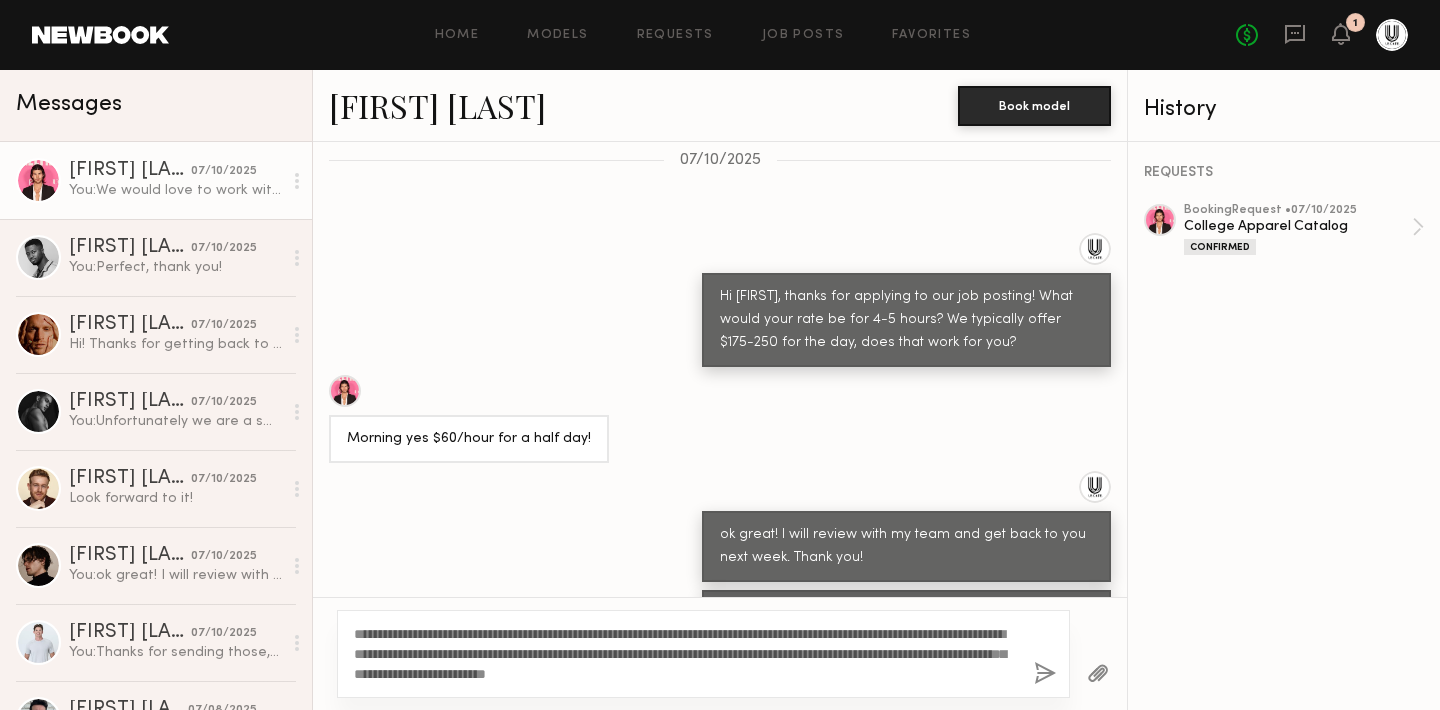 scroll, scrollTop: 725, scrollLeft: 0, axis: vertical 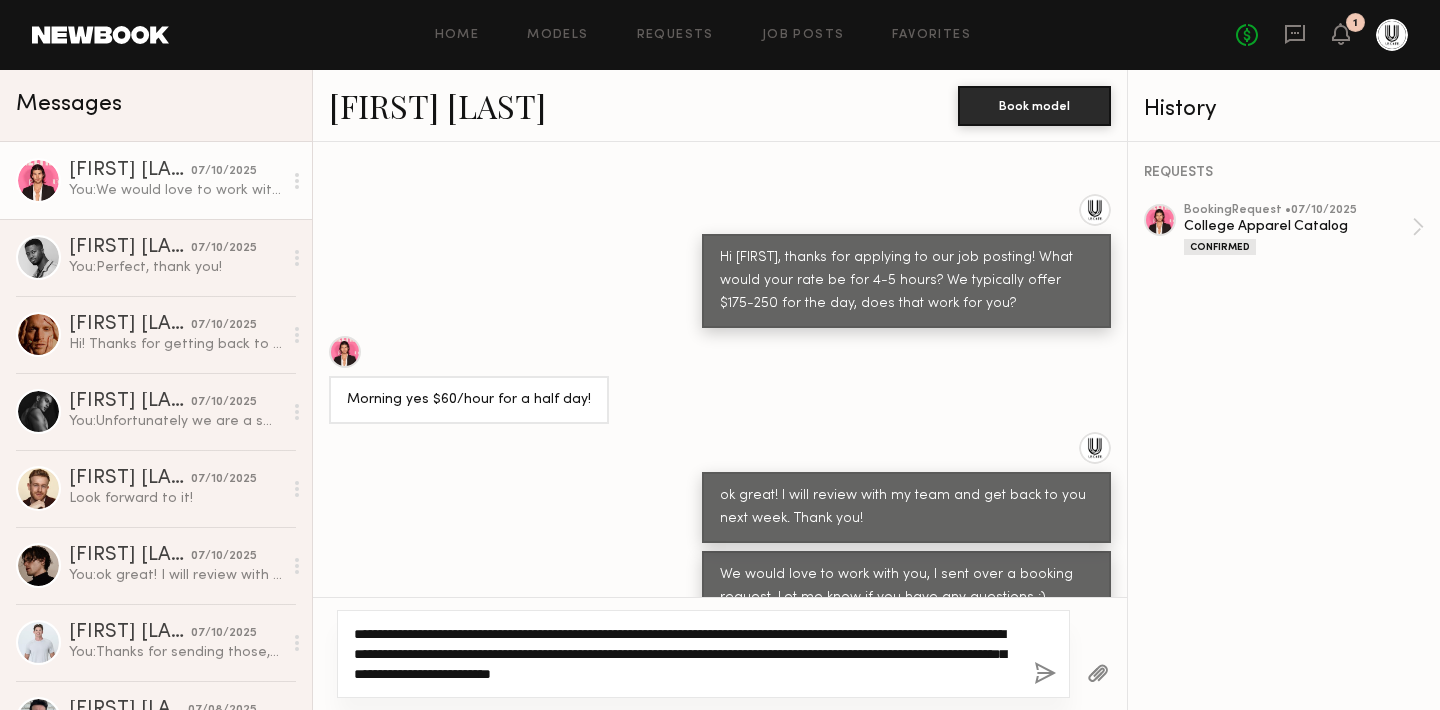 type on "**********" 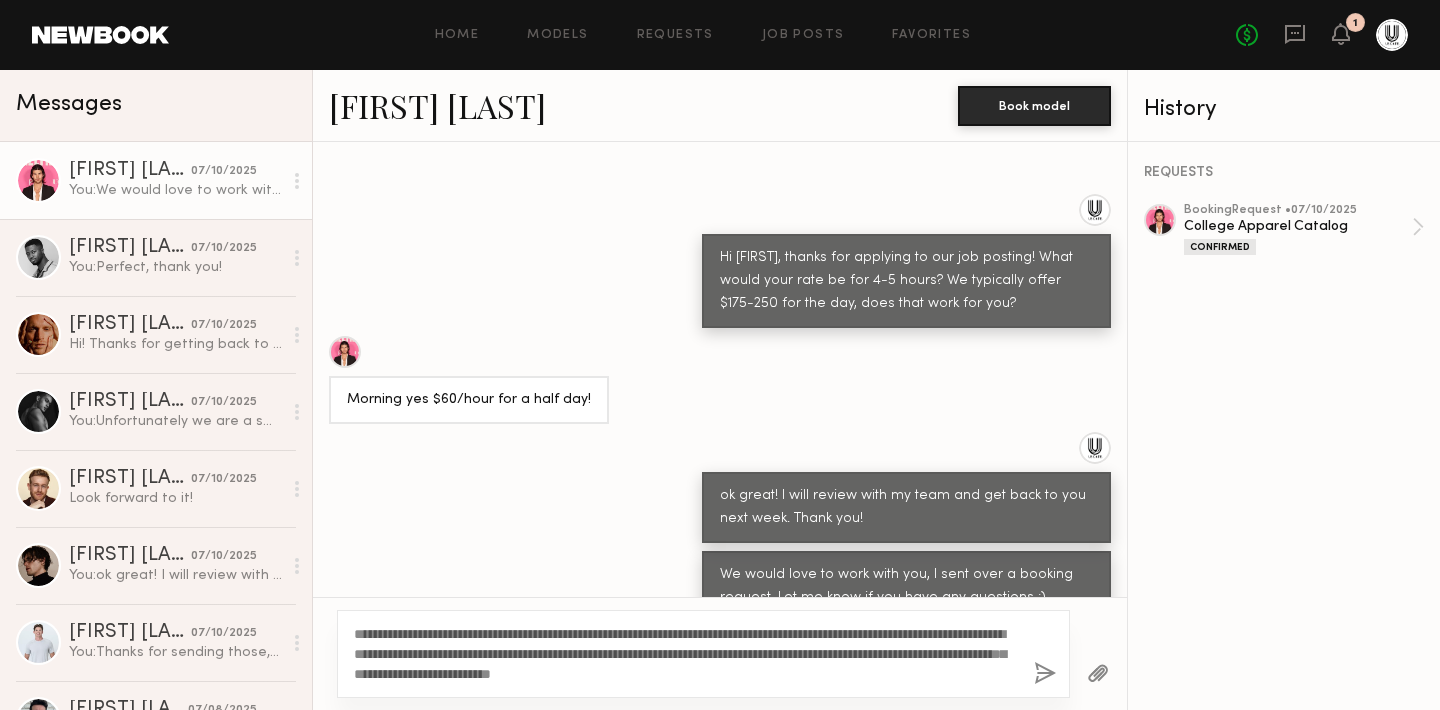 click 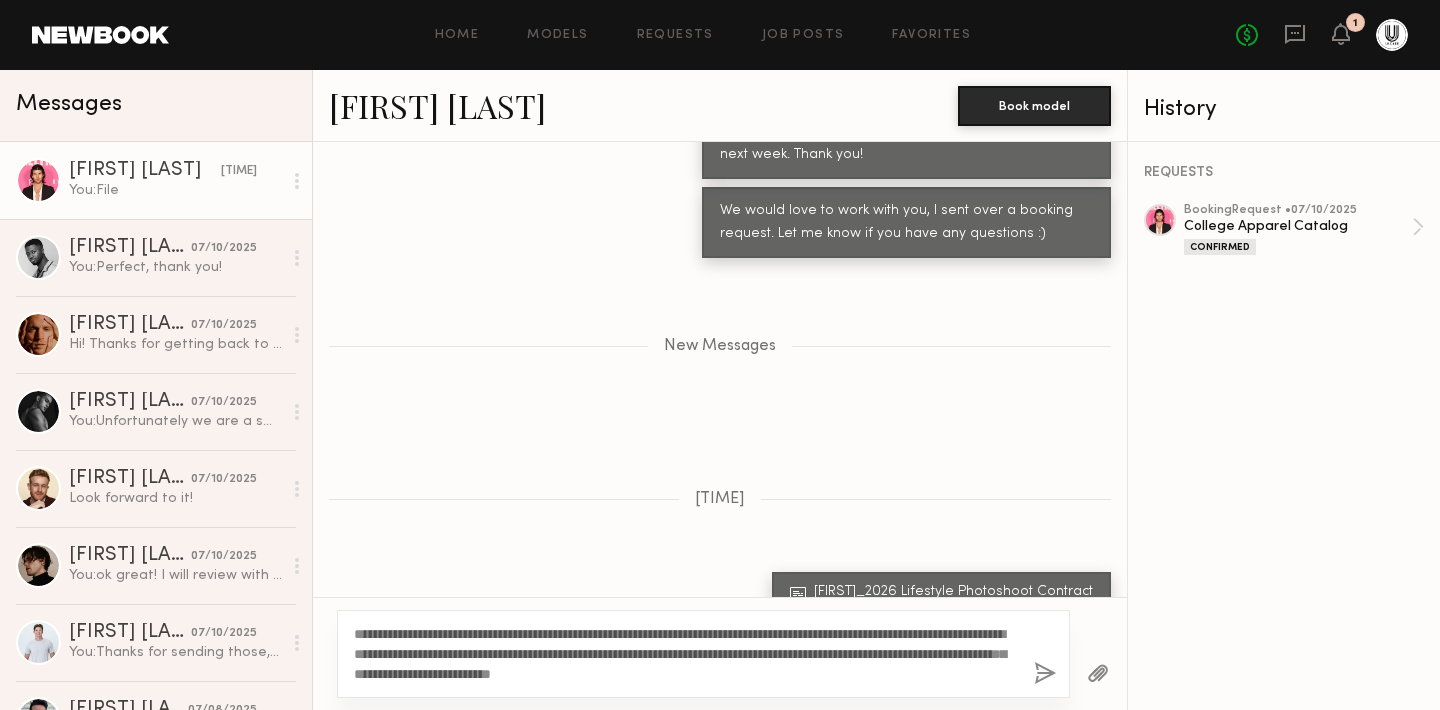 click 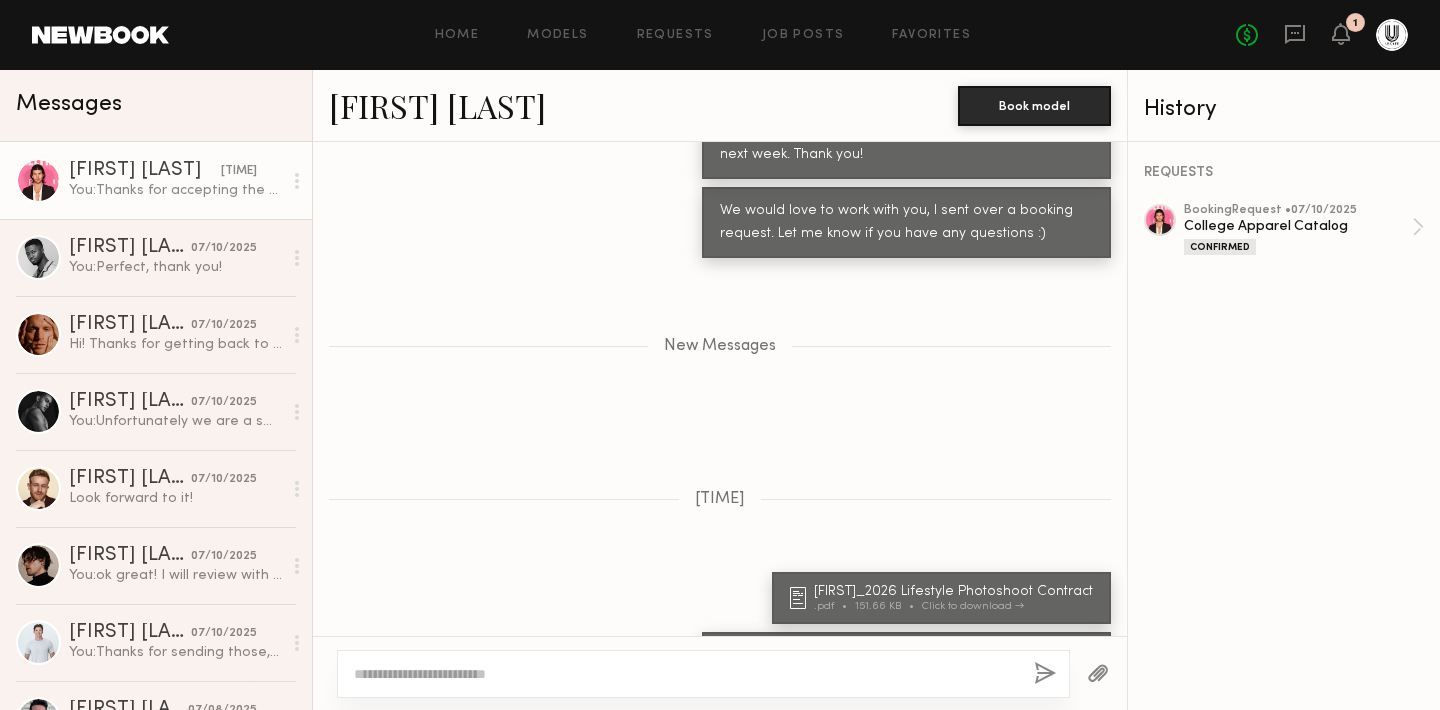 scroll, scrollTop: 1198, scrollLeft: 0, axis: vertical 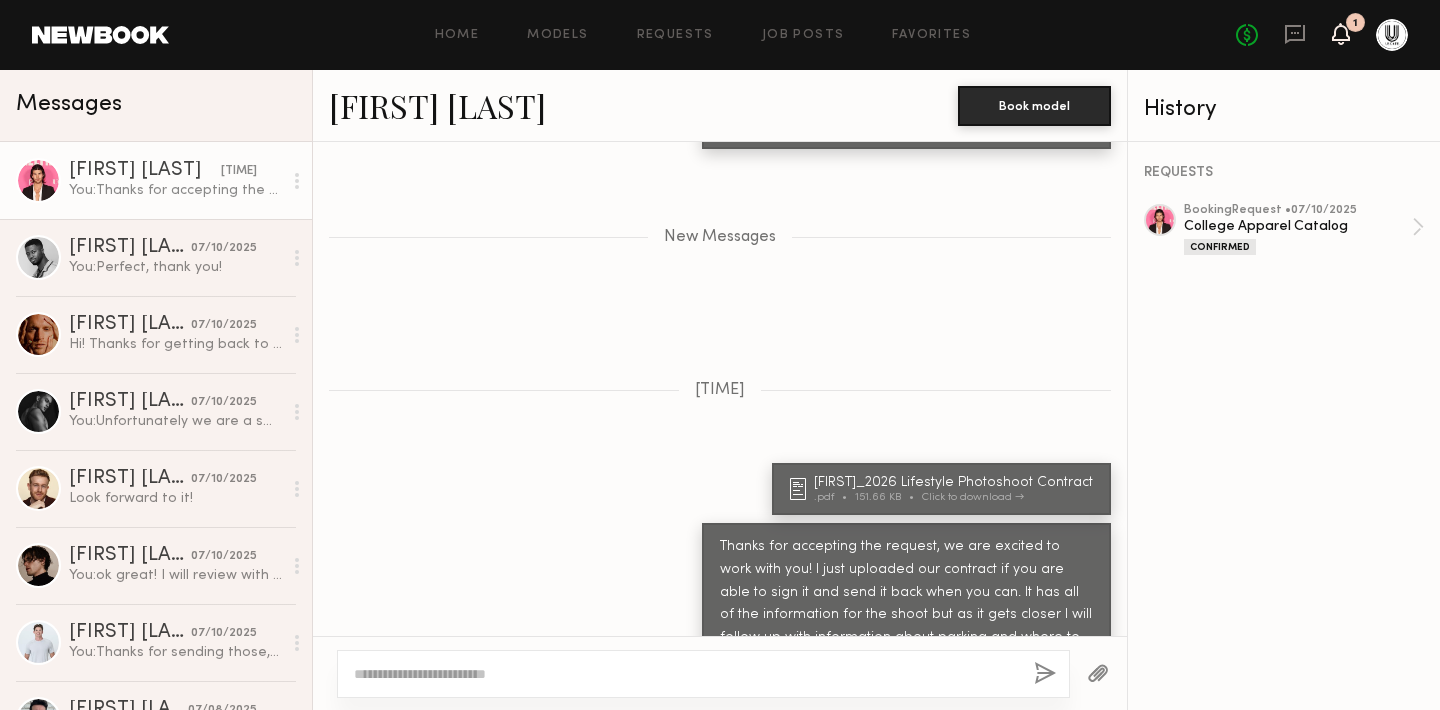 click 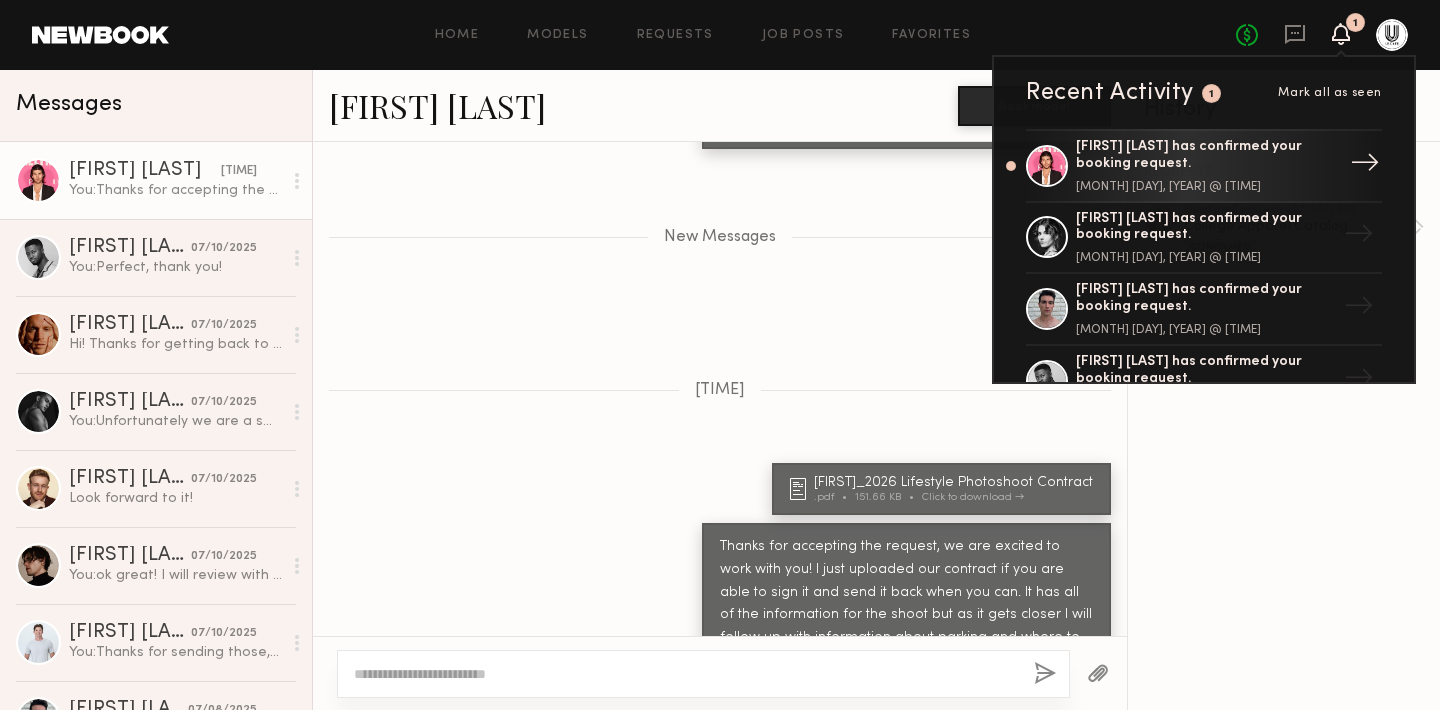 click on "[MONTH] [DAY], [YEAR] @ [TIME]" 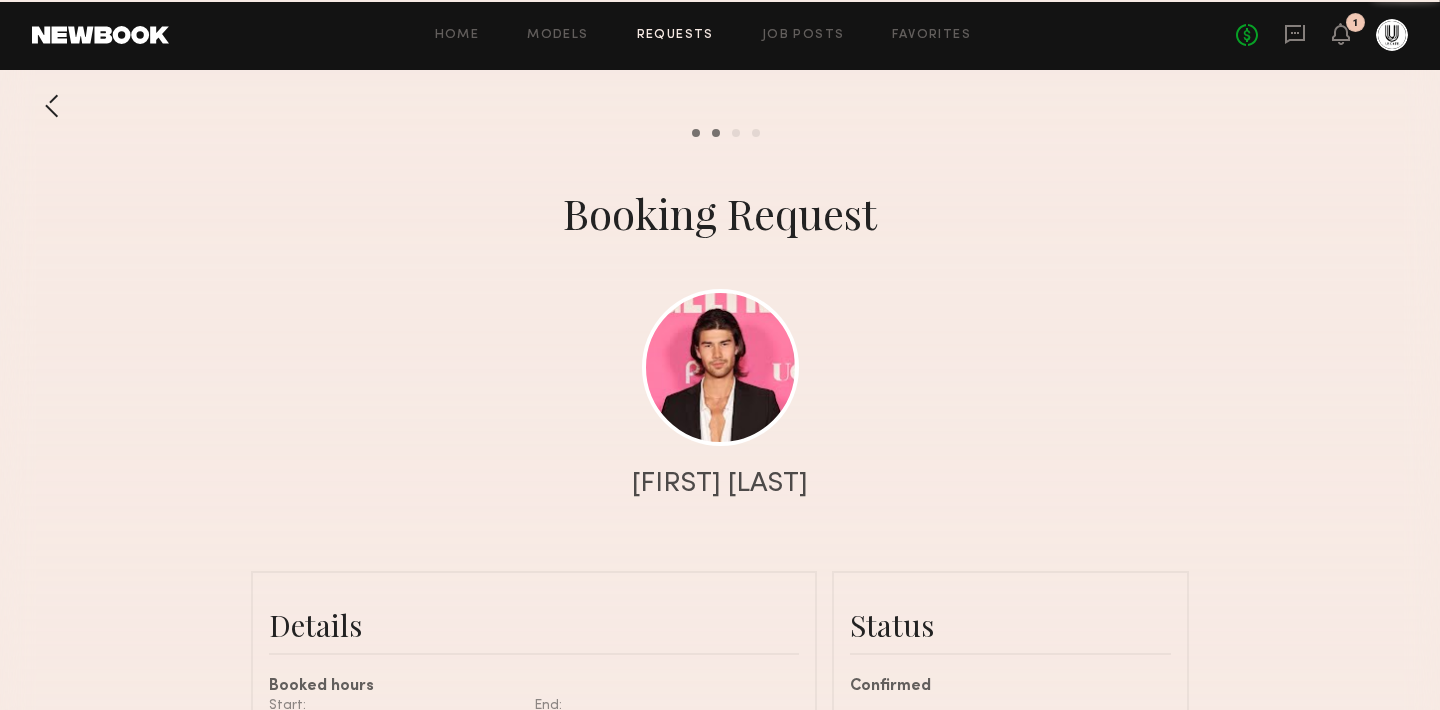 scroll, scrollTop: 1454, scrollLeft: 0, axis: vertical 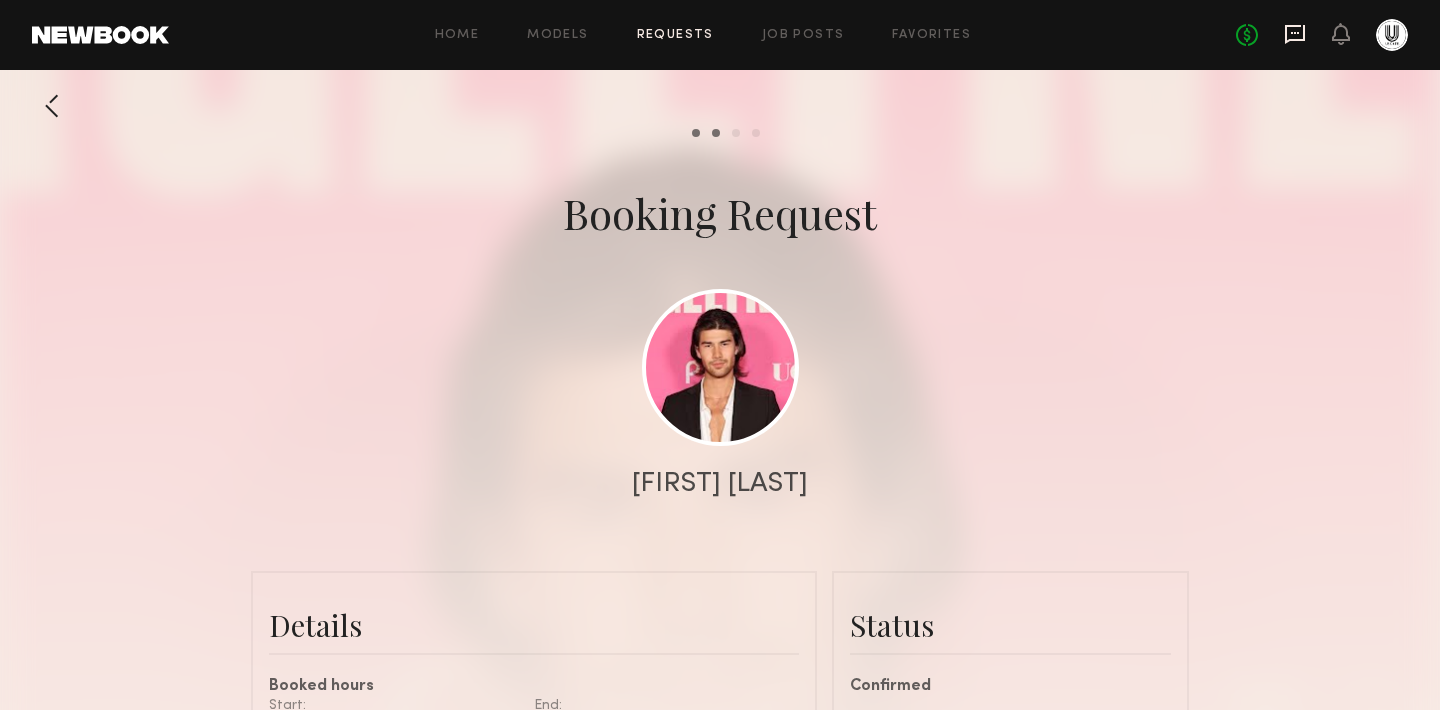click 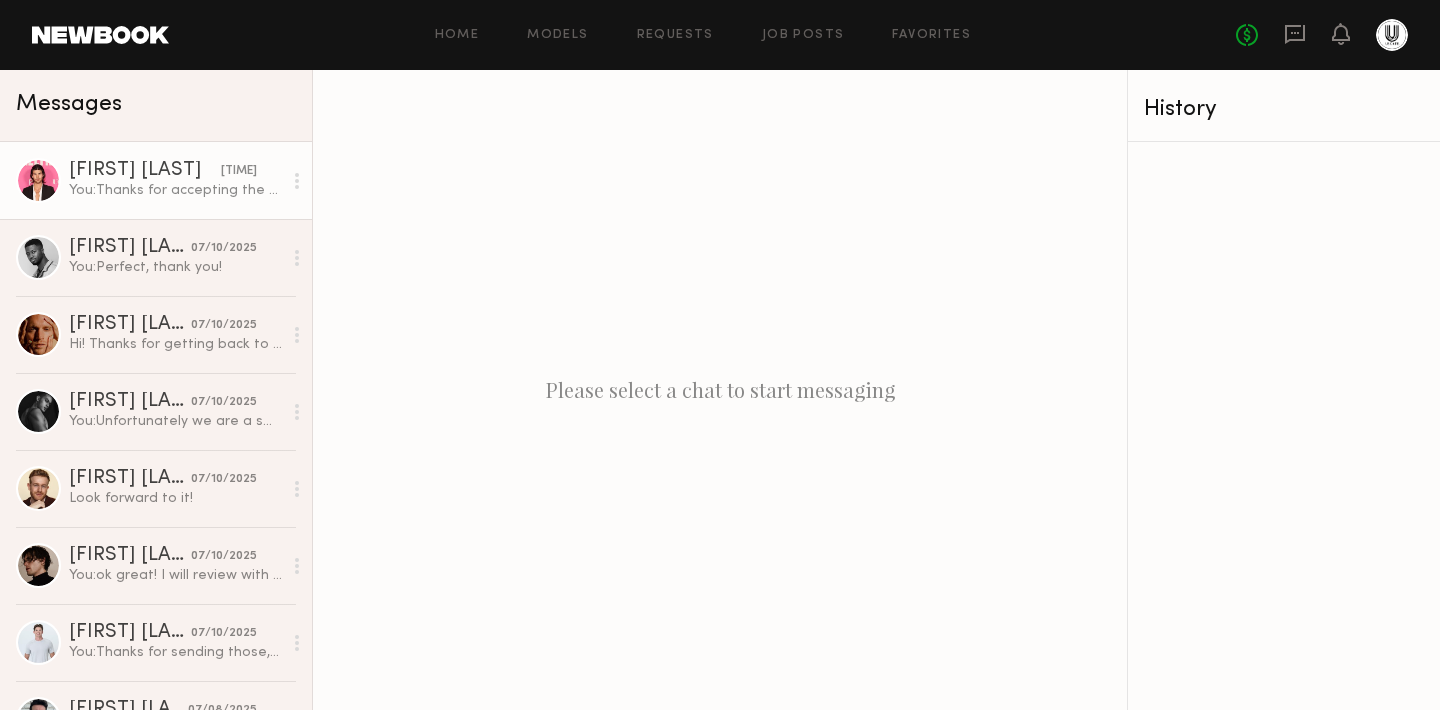 click on "You: Thanks for accepting the request, we are excited to work with you! I just uploaded our contract if you are able to sign it and send it back when you can. It has all of the information for the shoot but as it gets closer I will follow up with information about parking and where to meet." 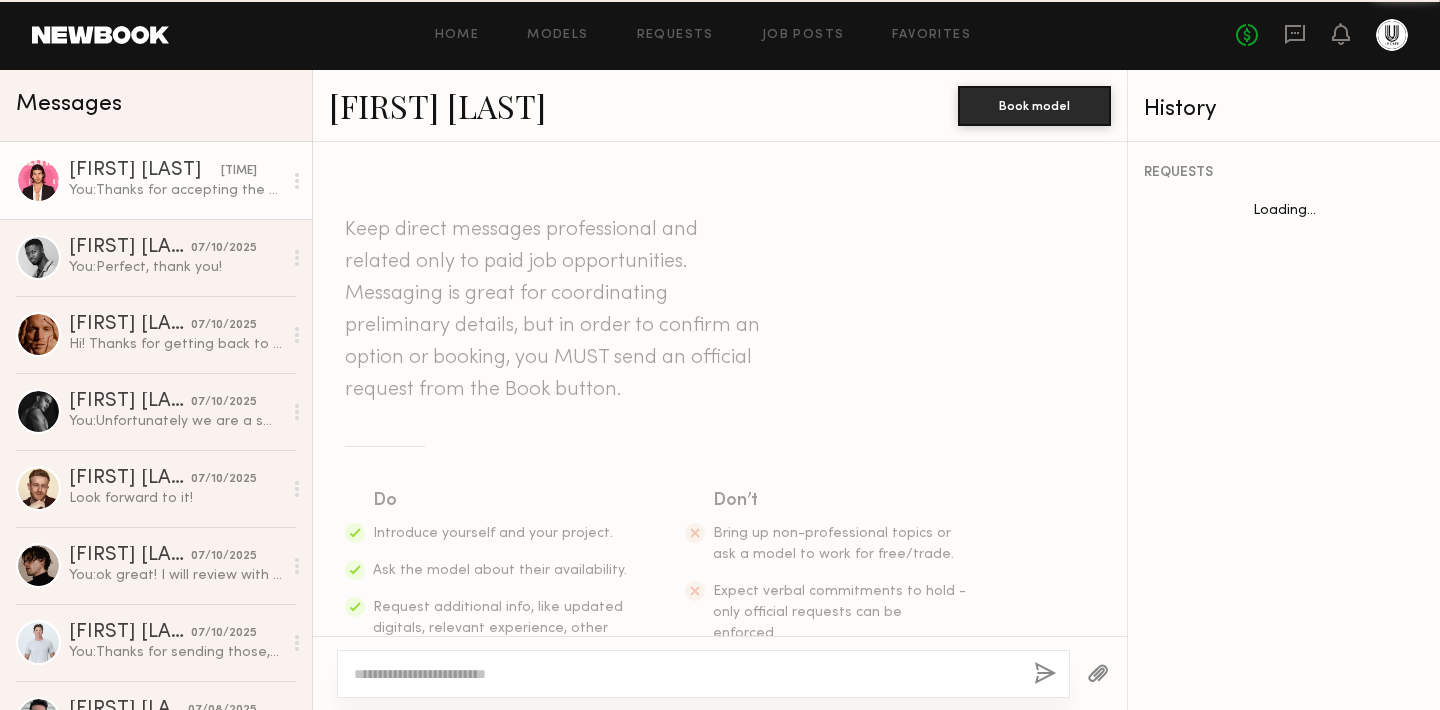 scroll, scrollTop: 1046, scrollLeft: 0, axis: vertical 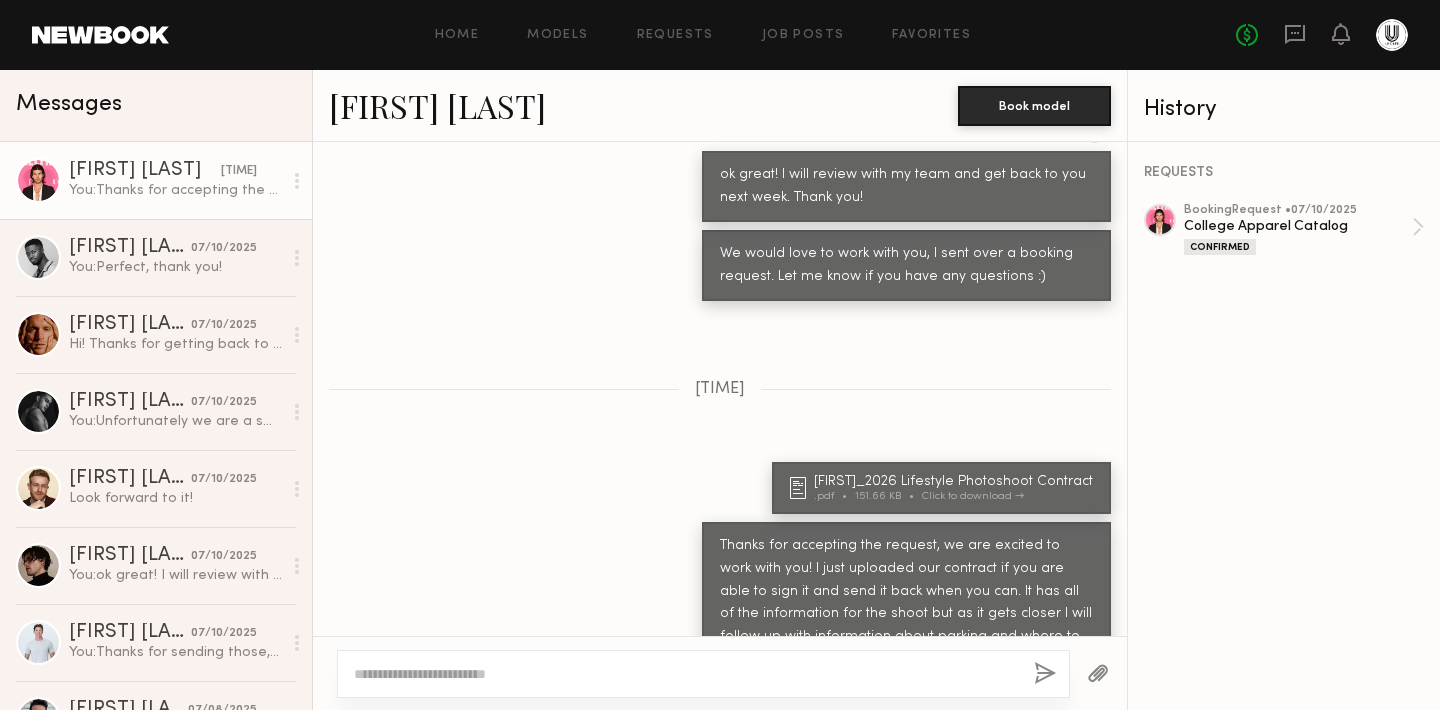 click on "[FIRST] [LAST]" 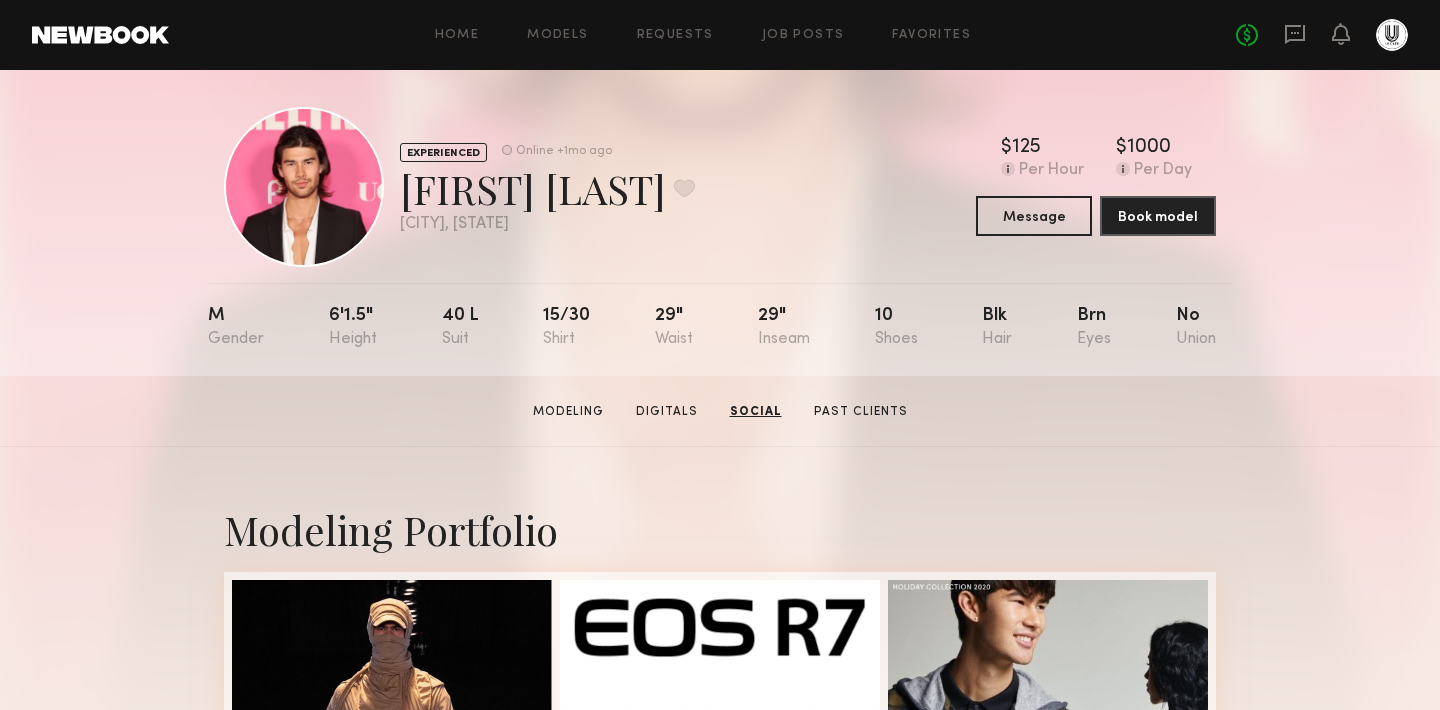 scroll, scrollTop: 0, scrollLeft: 0, axis: both 